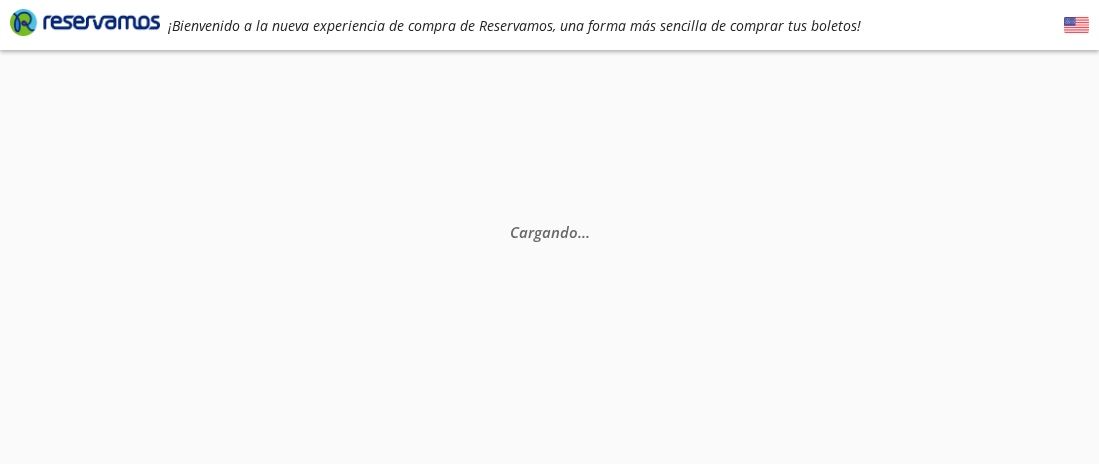 scroll, scrollTop: 0, scrollLeft: 0, axis: both 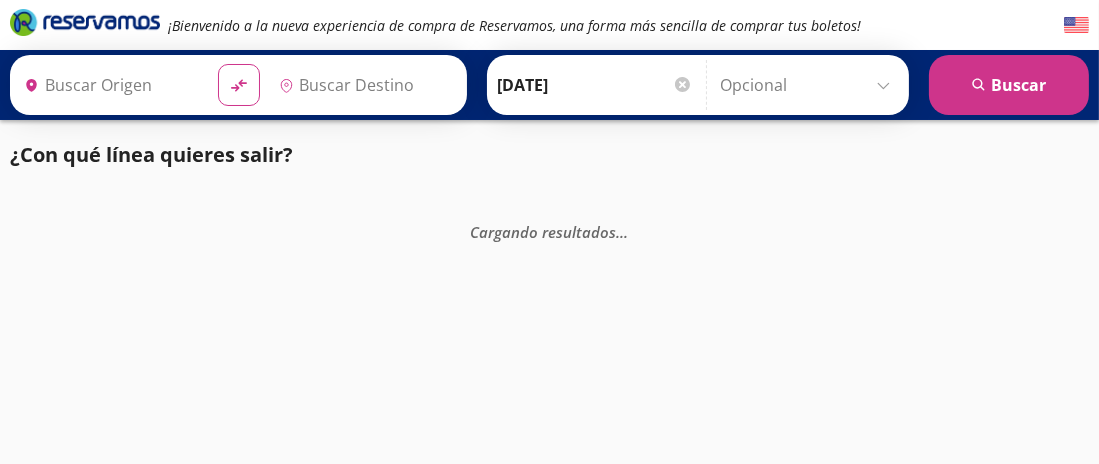 type on "[GEOGRAPHIC_DATA], [GEOGRAPHIC_DATA]" 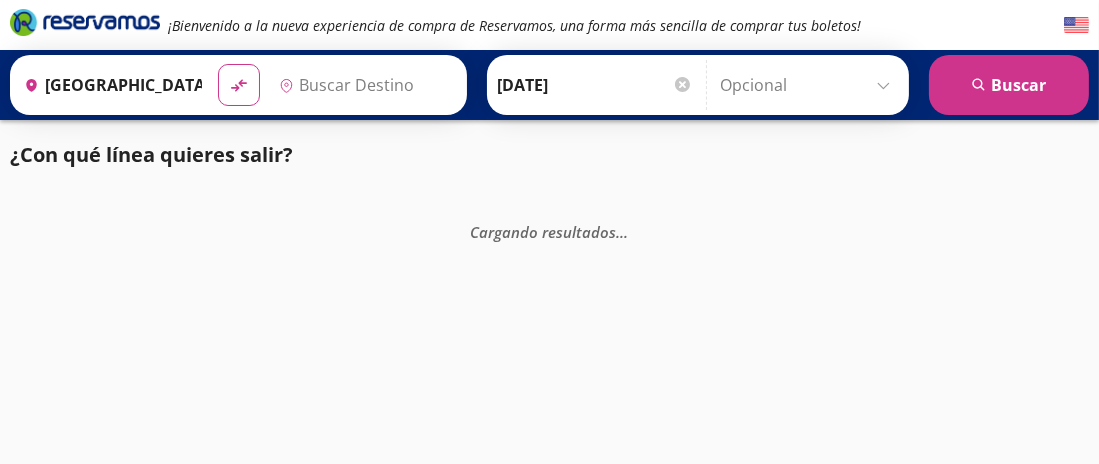 type on "[GEOGRAPHIC_DATA], [GEOGRAPHIC_DATA]" 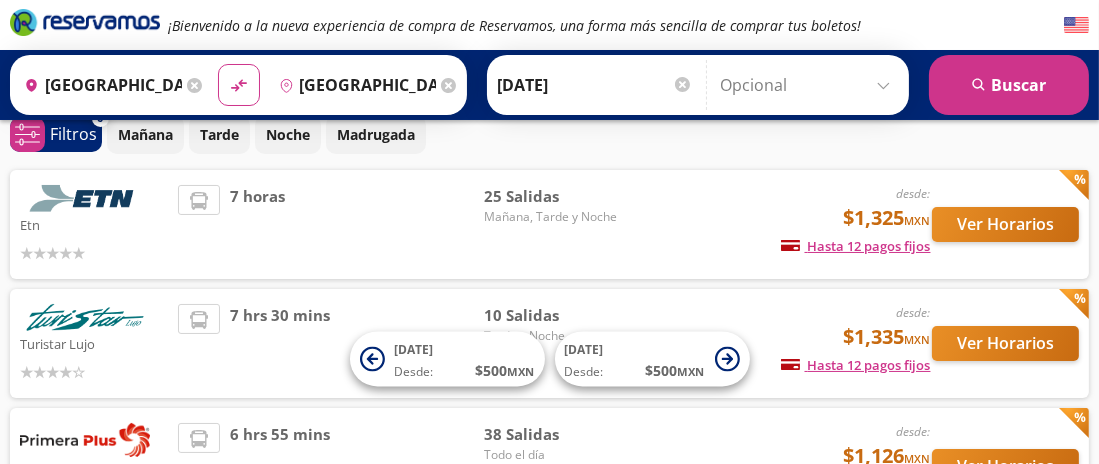 scroll, scrollTop: 95, scrollLeft: 0, axis: vertical 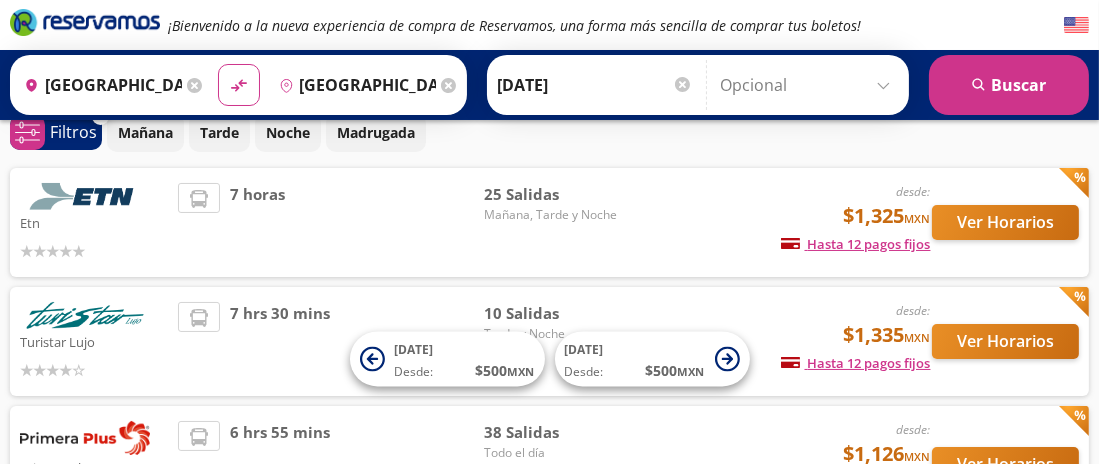 click on "Turistar Lujo desde: $1,335  MXN   Hasta 12 pagos fijos Pagos fijos en compras mayores a $30 MXN, con tarjetas de bancos participantes 7 hrs 30 mins 10 Salidas Tarde y Noche Ver Horarios" at bounding box center [549, 341] 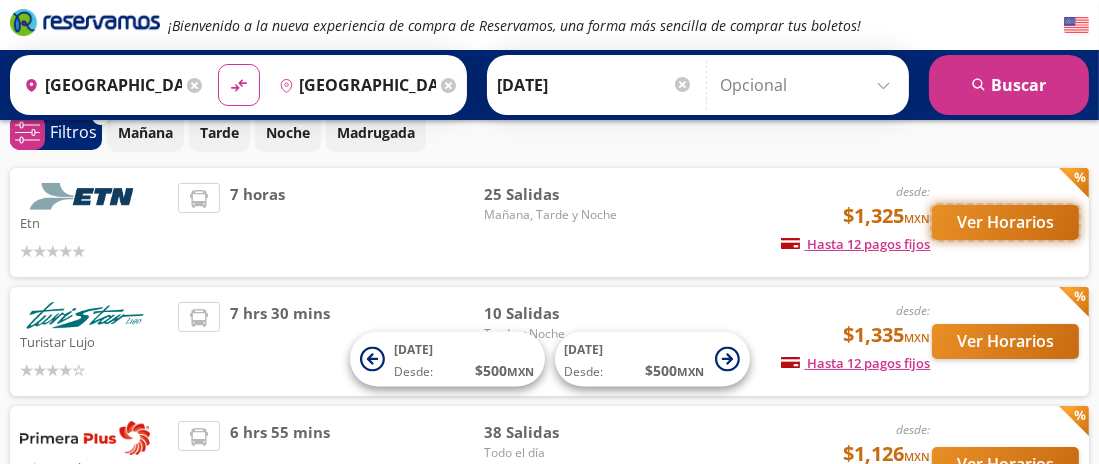 click on "Ver Horarios" at bounding box center (1005, 222) 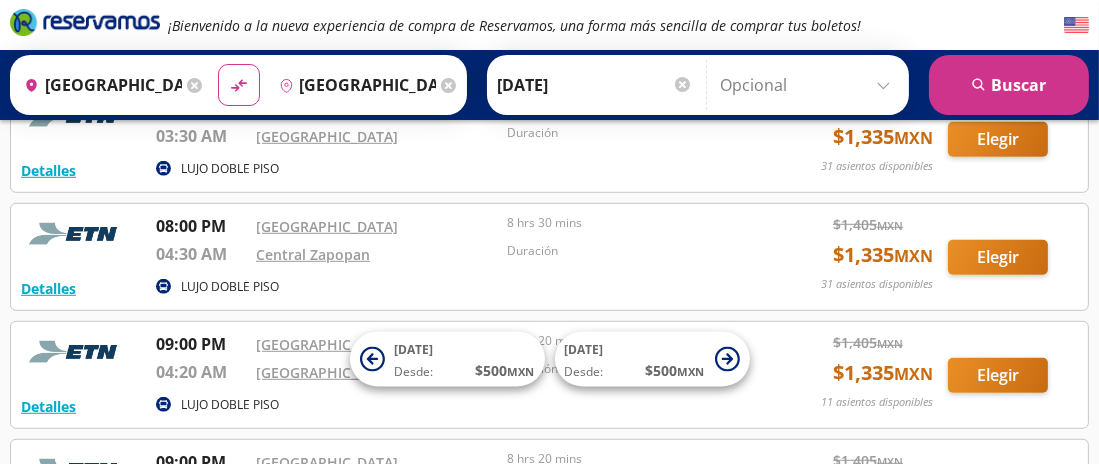 scroll, scrollTop: 1477, scrollLeft: 0, axis: vertical 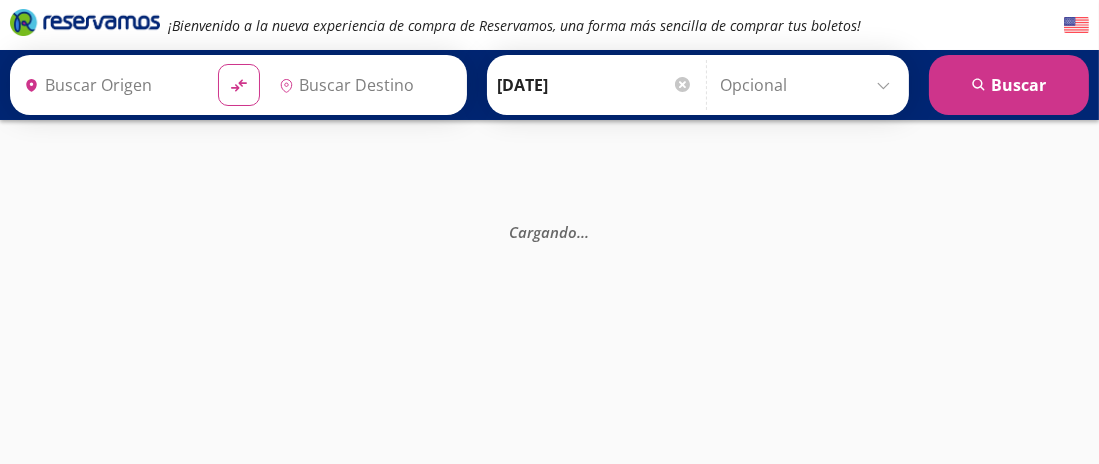 type on "Ixtlán del Río, [GEOGRAPHIC_DATA]" 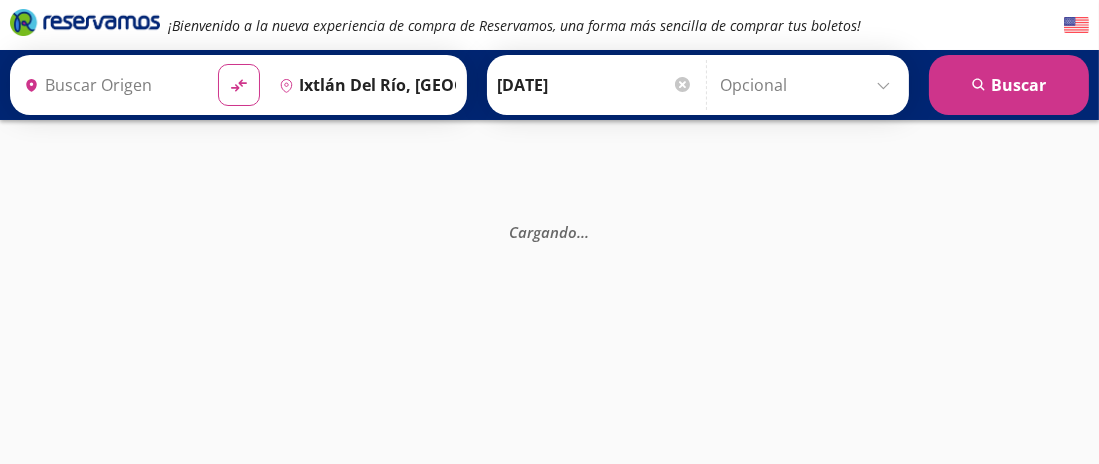 type on "[GEOGRAPHIC_DATA], [GEOGRAPHIC_DATA]" 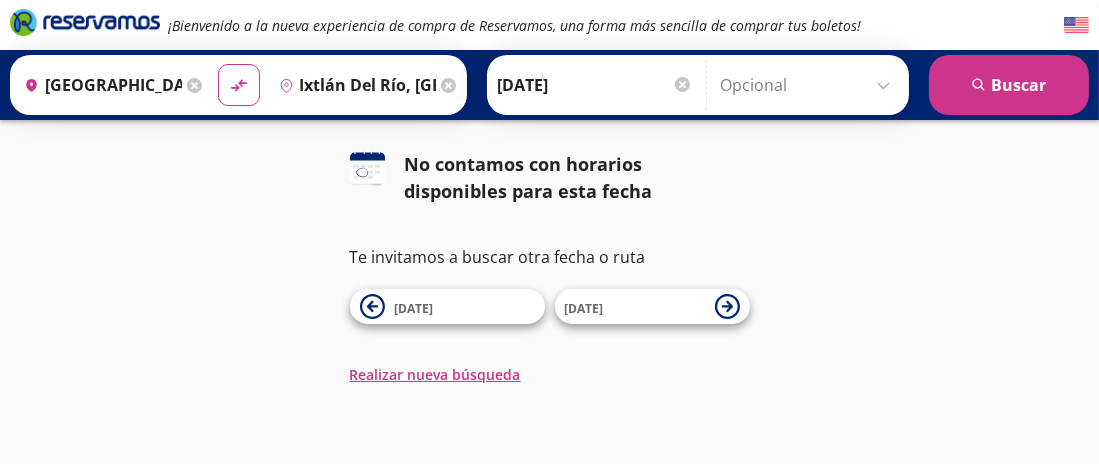 scroll, scrollTop: 58, scrollLeft: 0, axis: vertical 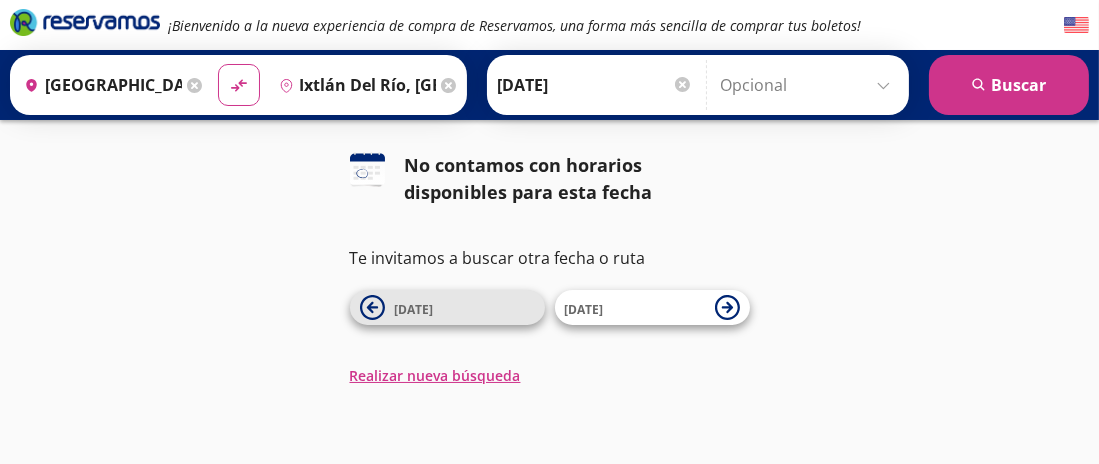 click on "[DATE]" at bounding box center [465, 308] 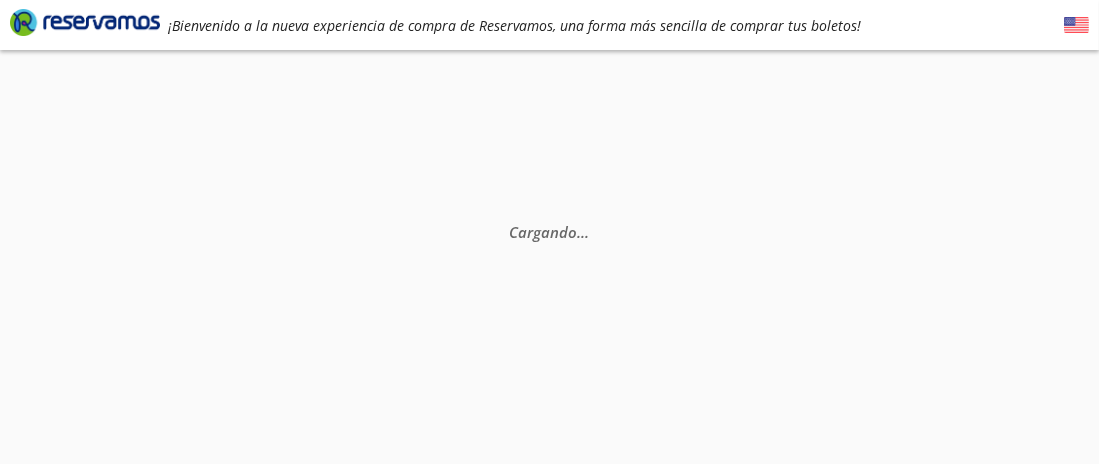 scroll, scrollTop: 0, scrollLeft: 0, axis: both 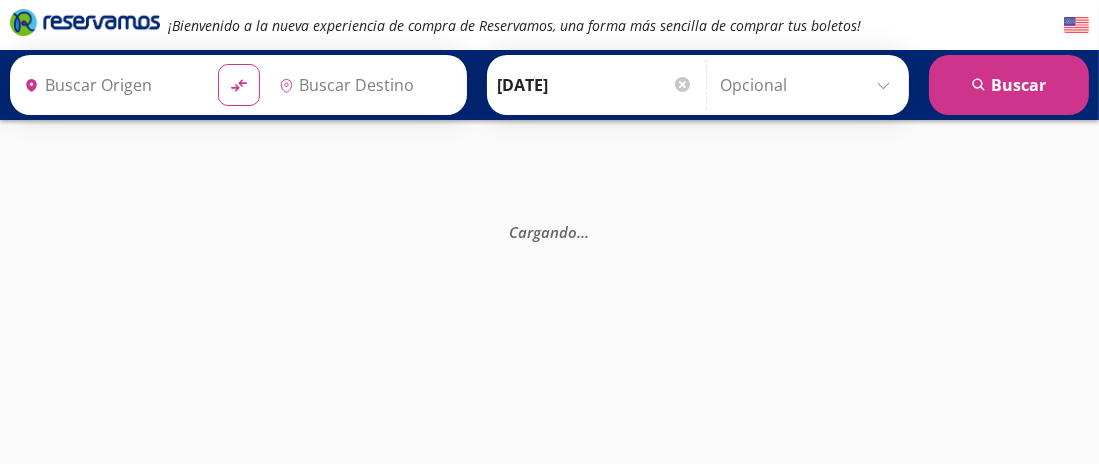 type on "[GEOGRAPHIC_DATA], [GEOGRAPHIC_DATA]" 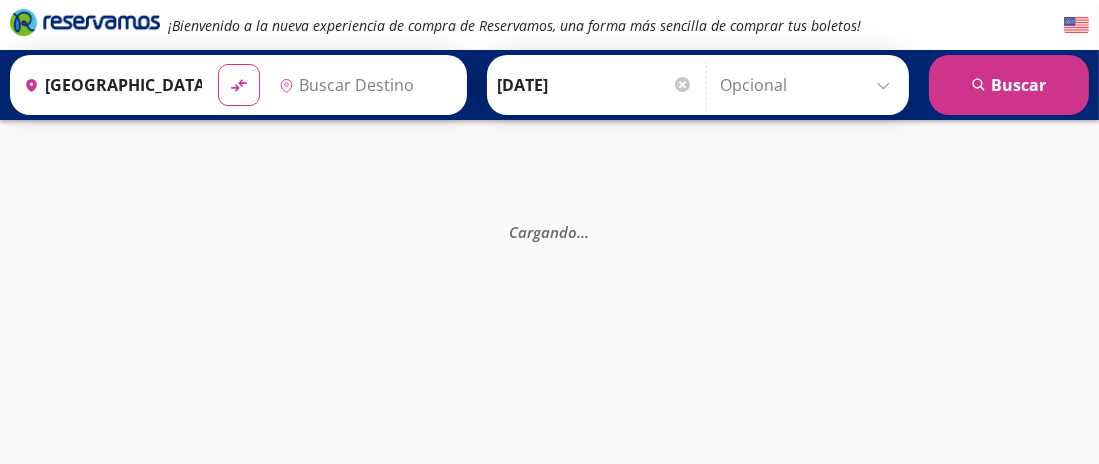type on "Ixtlán del Río, [GEOGRAPHIC_DATA]" 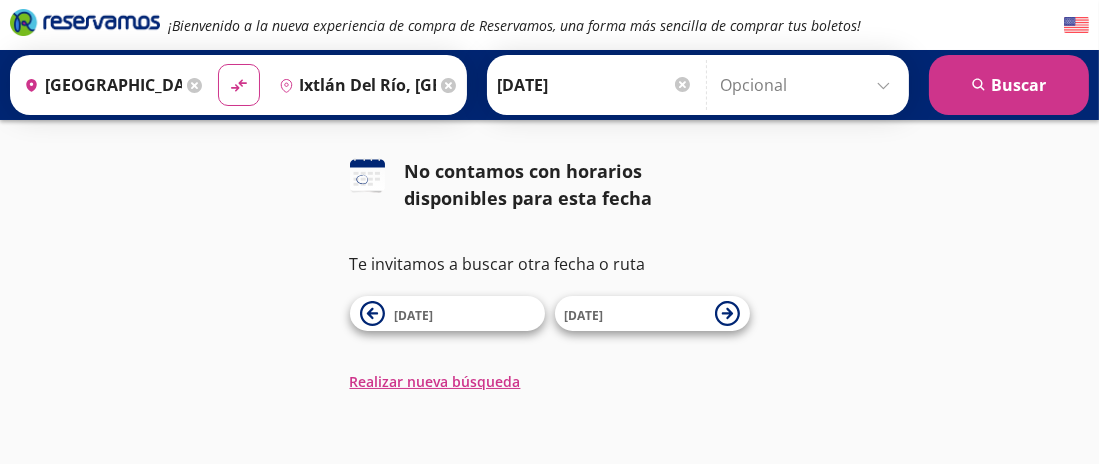 scroll, scrollTop: 59, scrollLeft: 0, axis: vertical 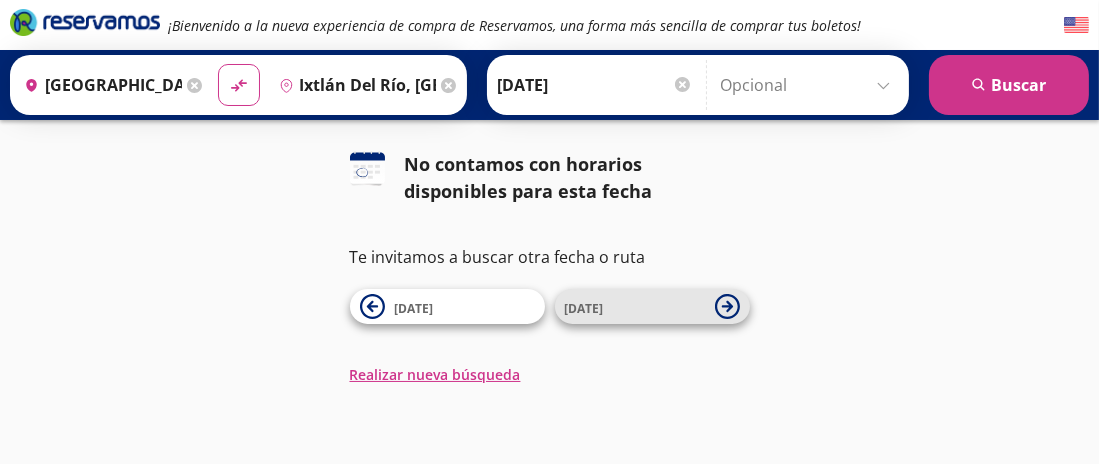 click on "[DATE]" at bounding box center [635, 307] 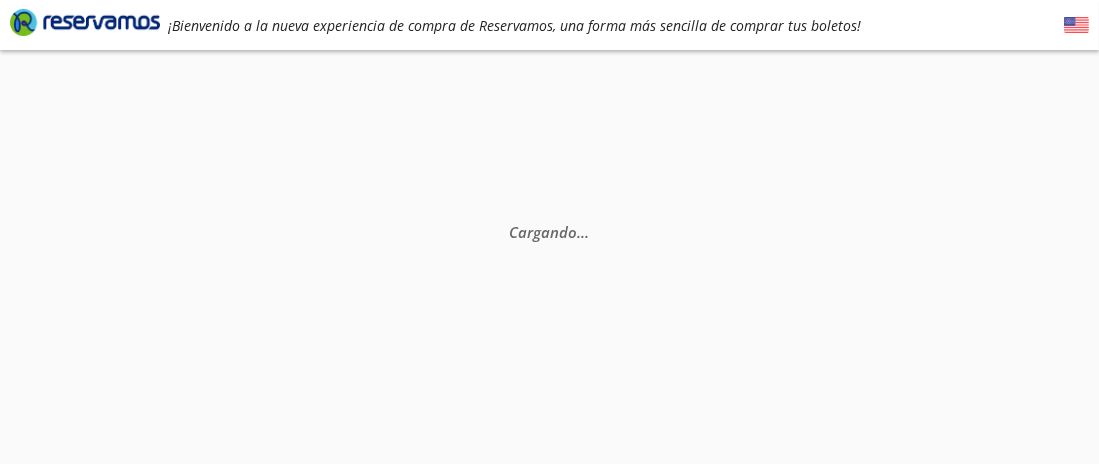 scroll, scrollTop: 0, scrollLeft: 0, axis: both 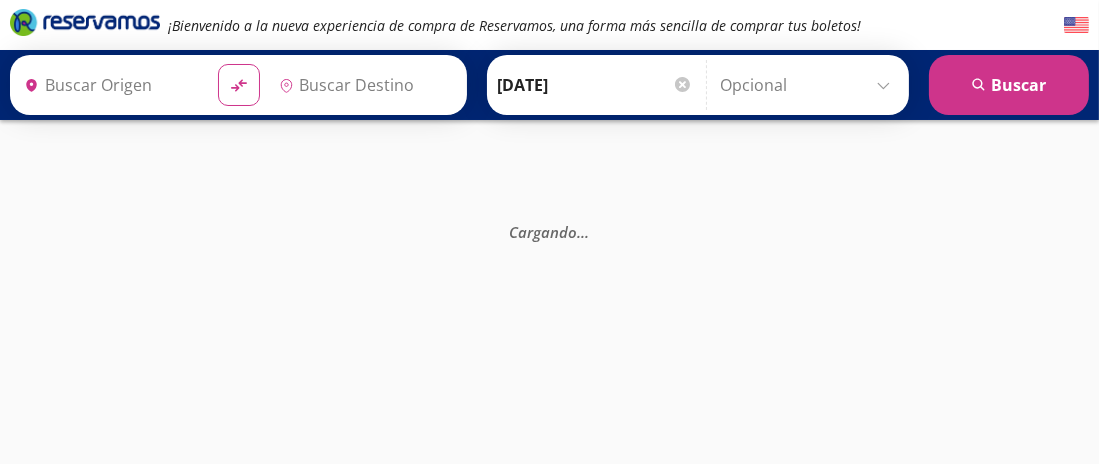 type on "[GEOGRAPHIC_DATA], [GEOGRAPHIC_DATA]" 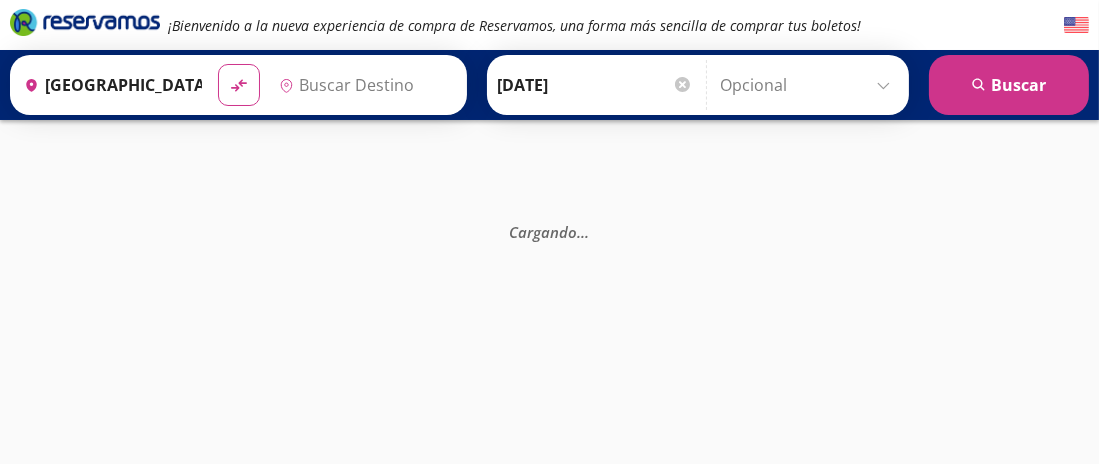 type on "Ixtlán del Río, [GEOGRAPHIC_DATA]" 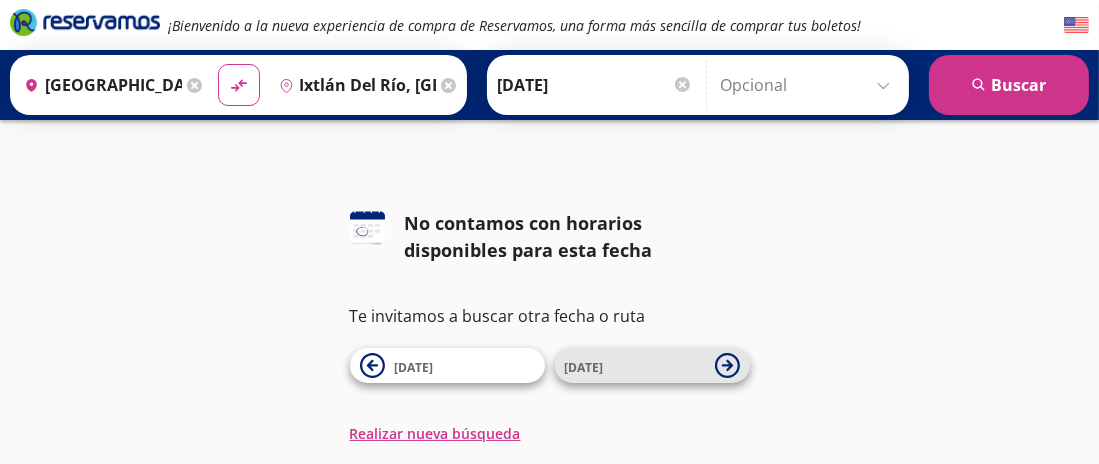 click on "[DATE]" at bounding box center [652, 365] 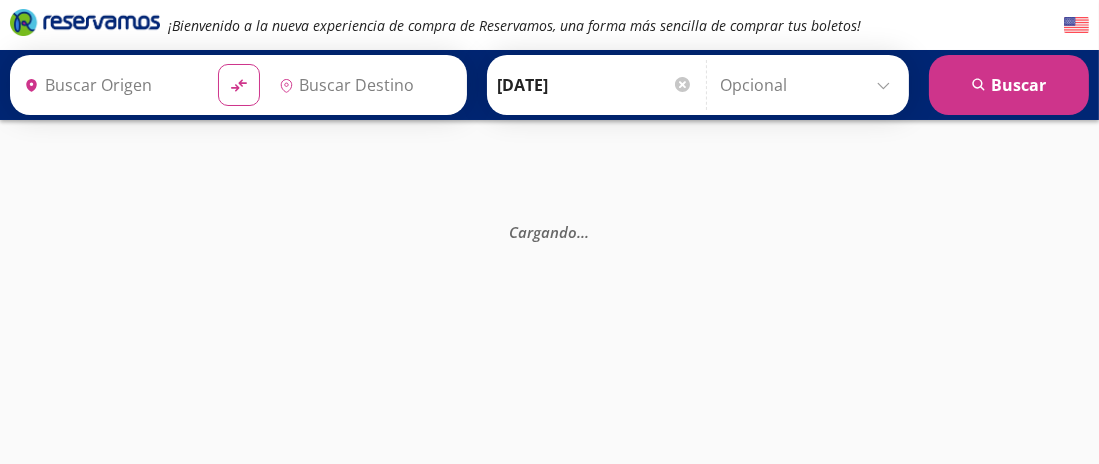 type on "[GEOGRAPHIC_DATA], [GEOGRAPHIC_DATA]" 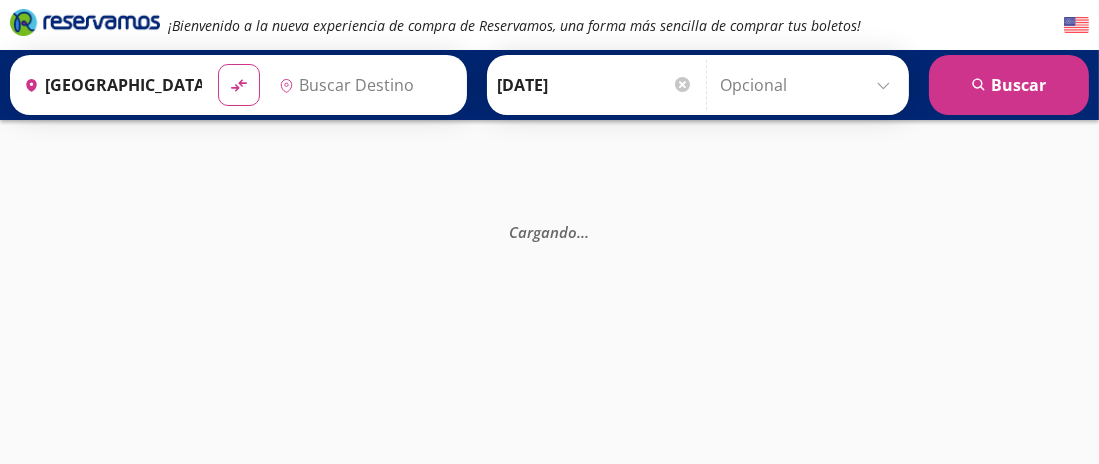 type on "Ixtlán del Río, [GEOGRAPHIC_DATA]" 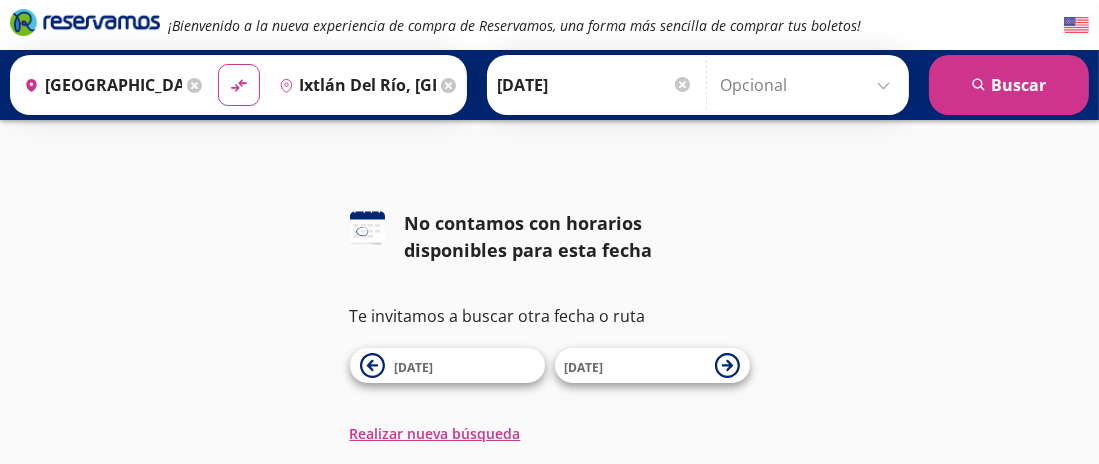 scroll, scrollTop: 59, scrollLeft: 0, axis: vertical 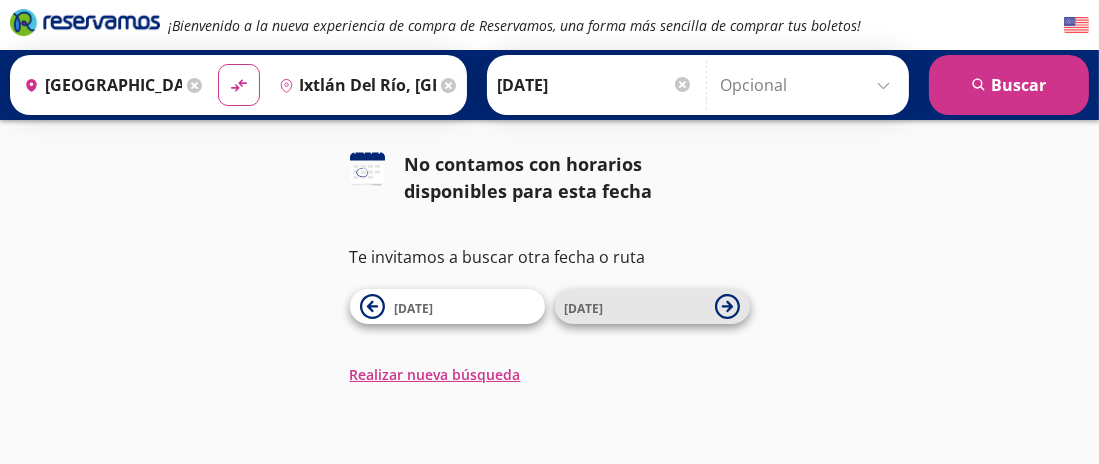 click on "[DATE]" at bounding box center (635, 307) 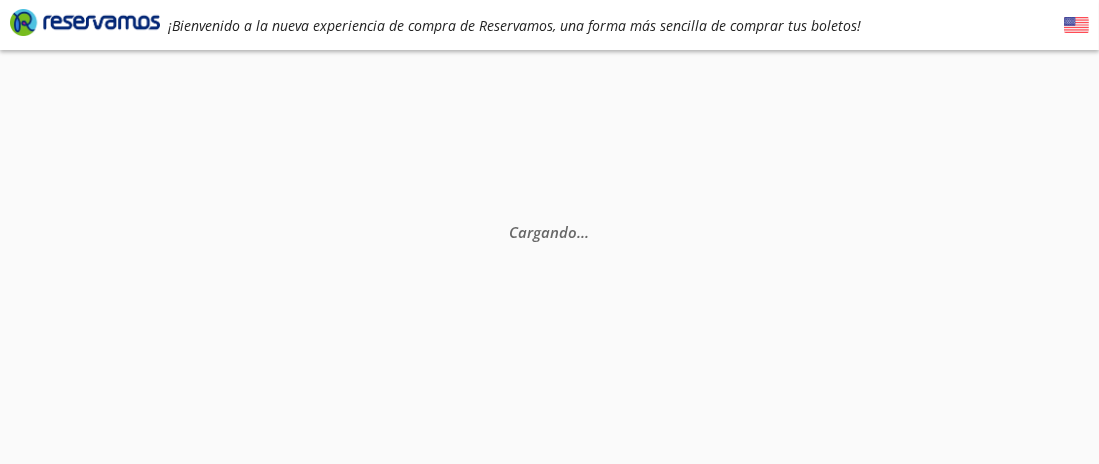 scroll, scrollTop: 0, scrollLeft: 0, axis: both 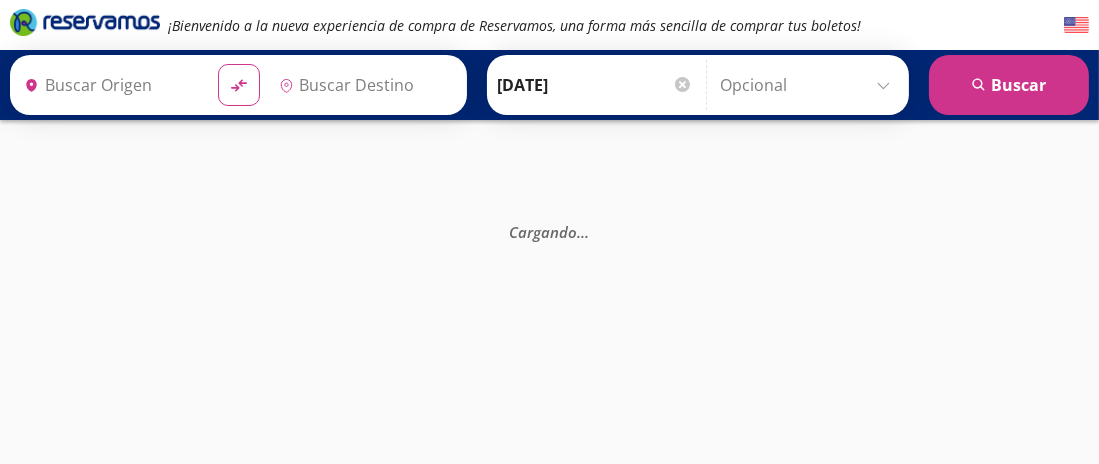 type on "[GEOGRAPHIC_DATA], [GEOGRAPHIC_DATA]" 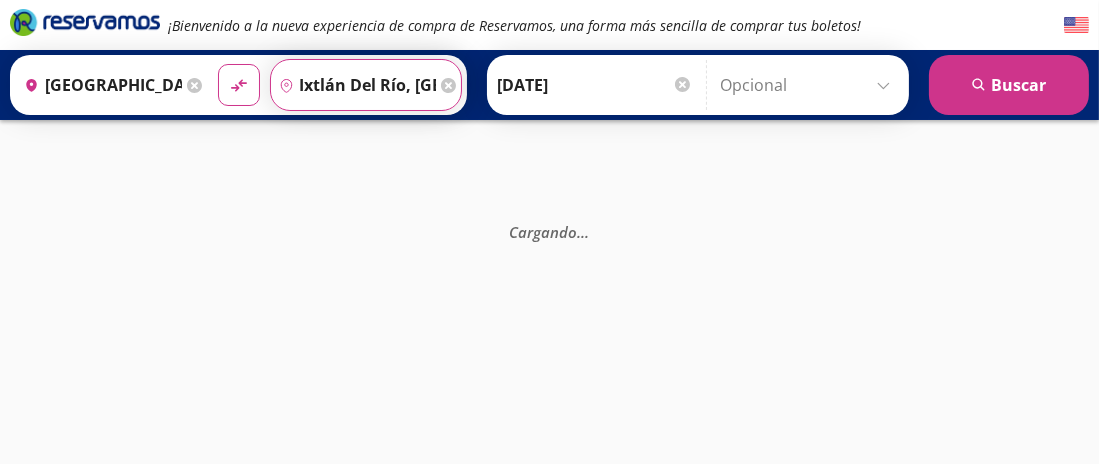 click on "Ixtlán del Río, [GEOGRAPHIC_DATA]" at bounding box center (354, 85) 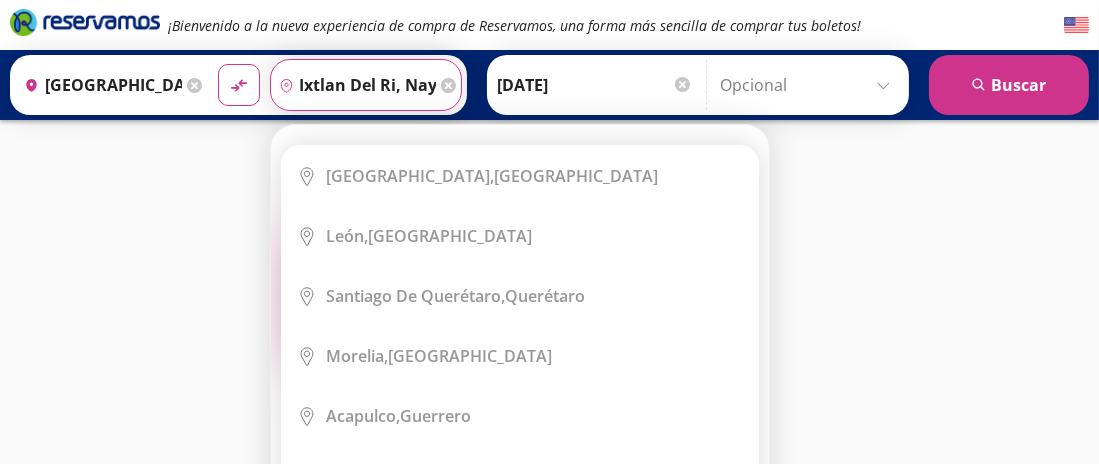 scroll, scrollTop: 0, scrollLeft: 0, axis: both 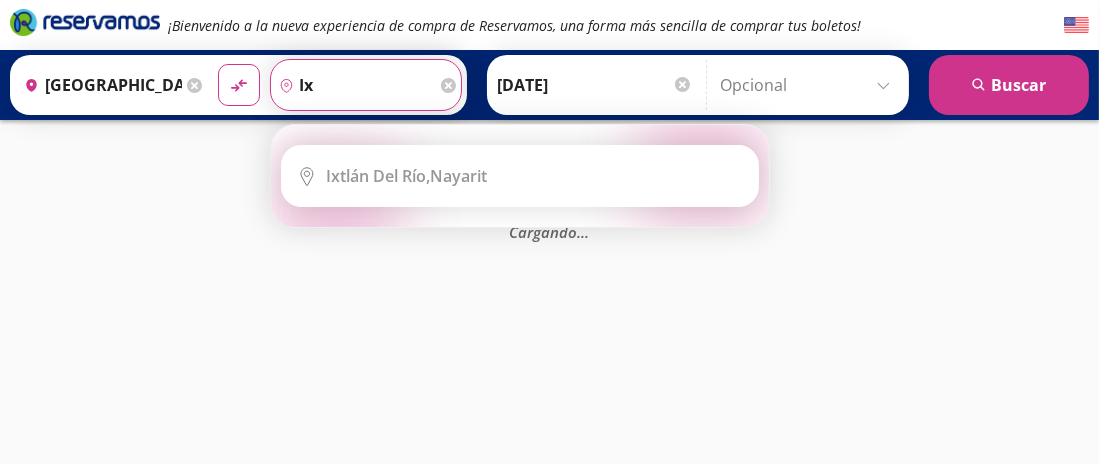 type on "i" 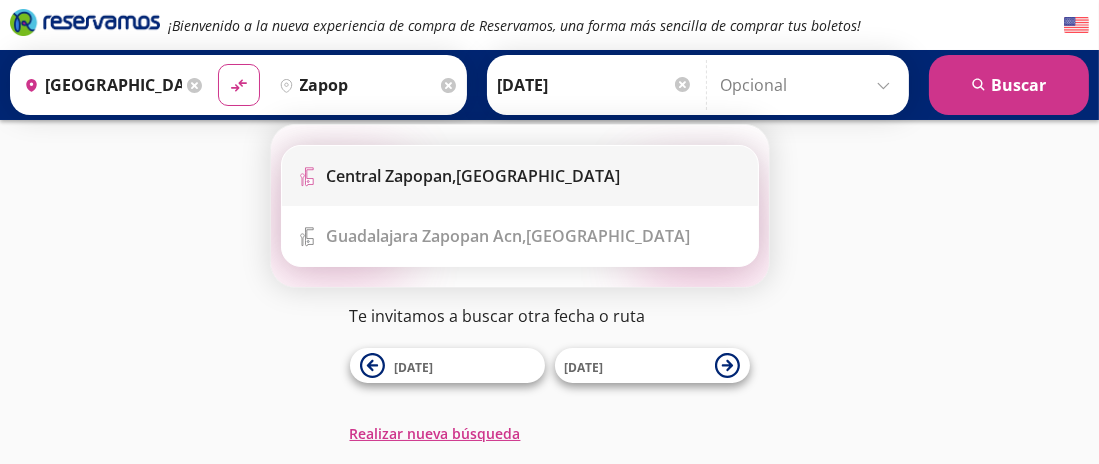 click on "Central Zapopan," at bounding box center (392, 176) 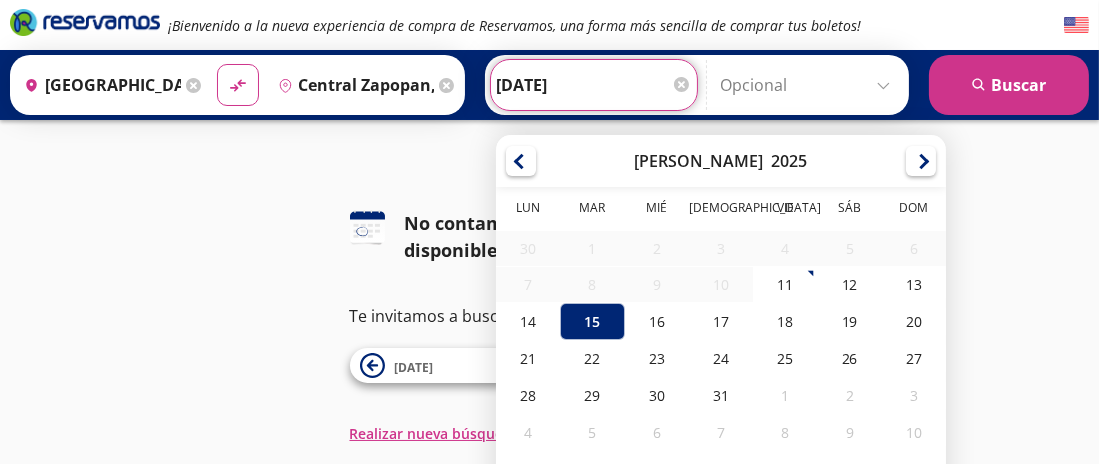 click on "[DATE]" at bounding box center (594, 85) 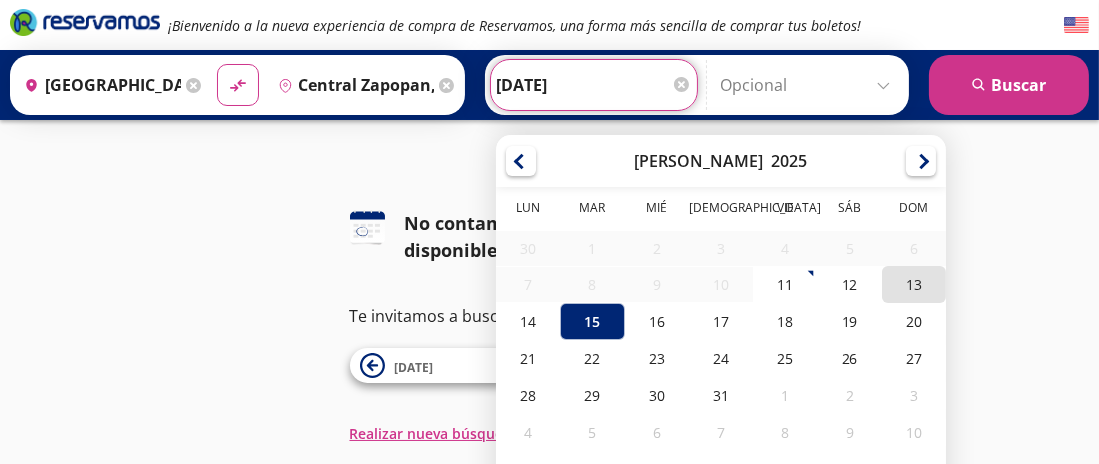 click on "13" at bounding box center [914, 284] 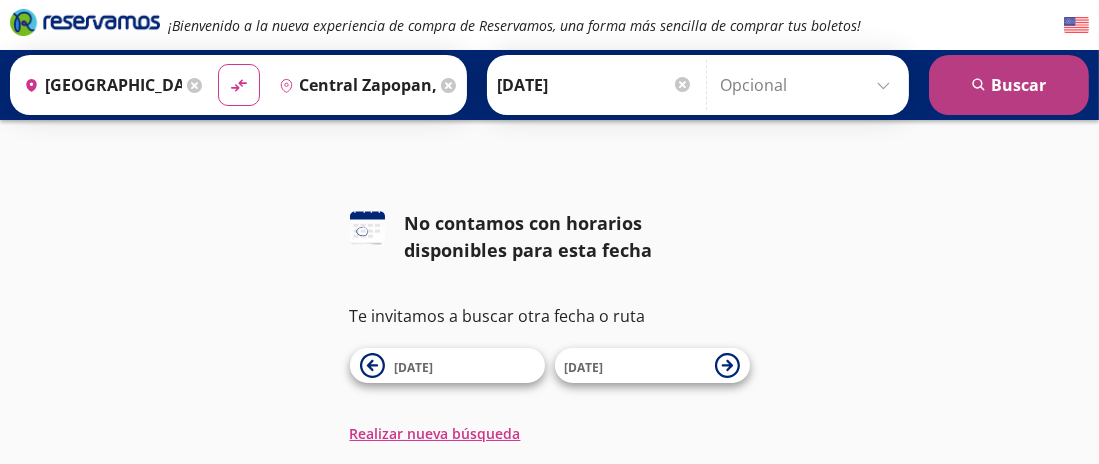 click on "search
[GEOGRAPHIC_DATA]" at bounding box center [1009, 85] 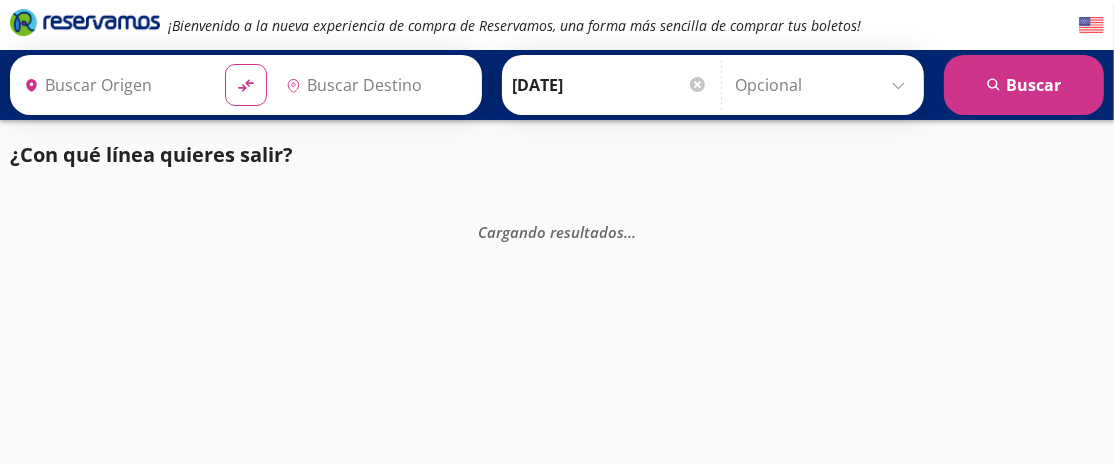 type on "Central Zapopan, [GEOGRAPHIC_DATA]" 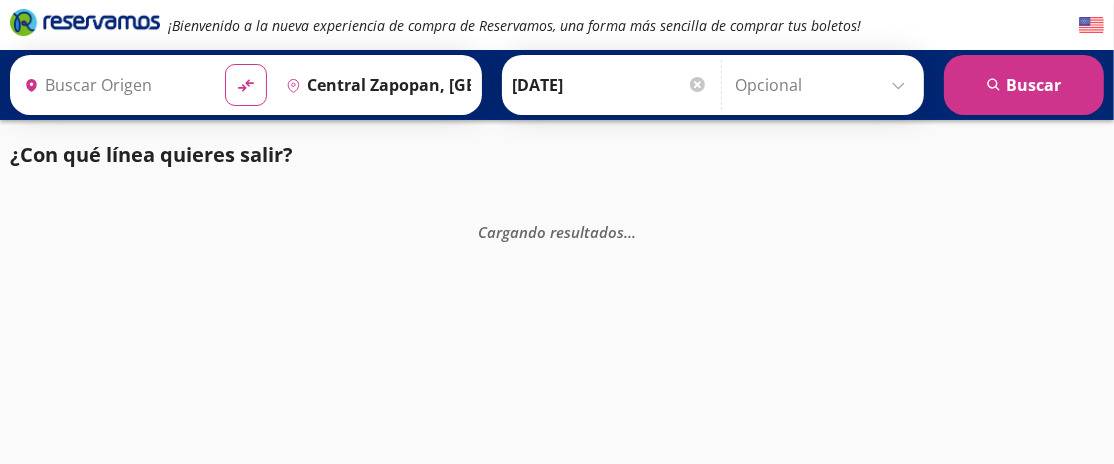 type on "[GEOGRAPHIC_DATA], [GEOGRAPHIC_DATA]" 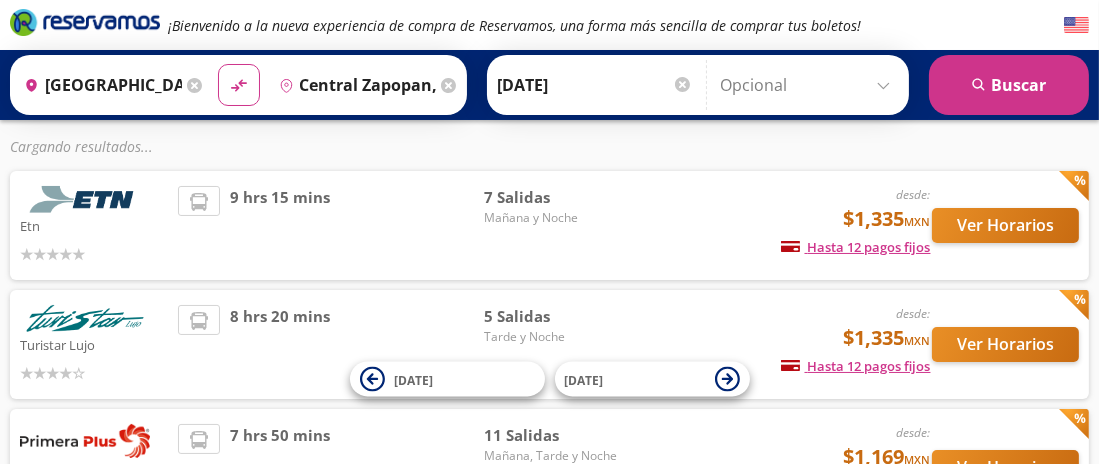 scroll, scrollTop: 131, scrollLeft: 0, axis: vertical 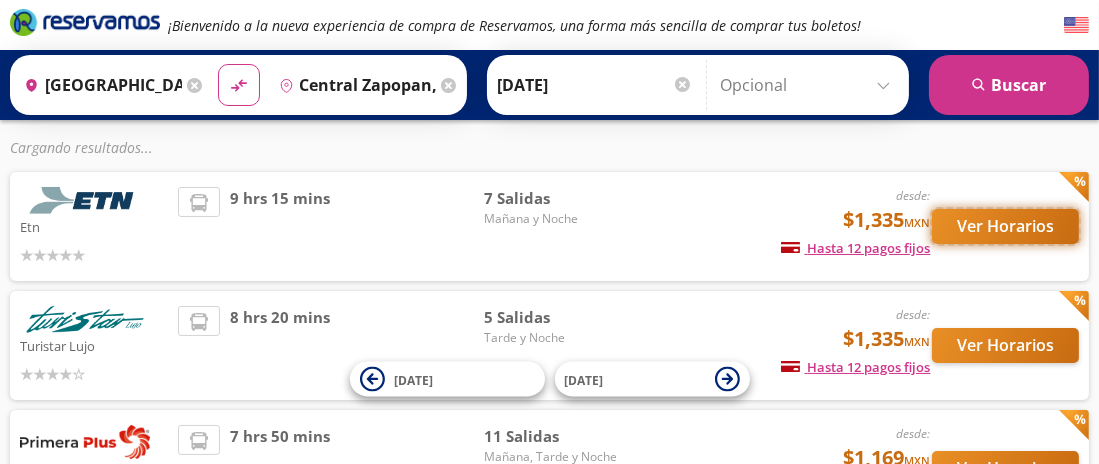 click on "Ver Horarios" at bounding box center (1005, 226) 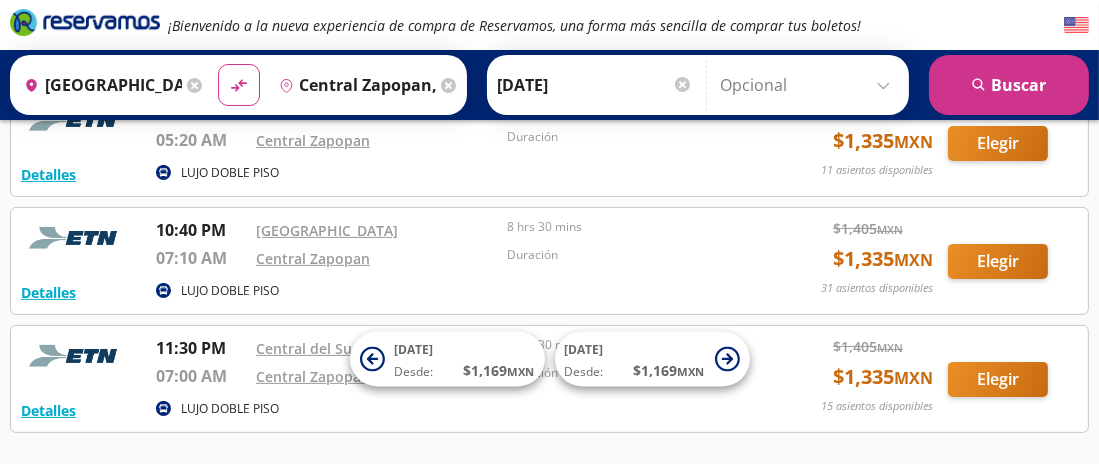 scroll, scrollTop: 609, scrollLeft: 0, axis: vertical 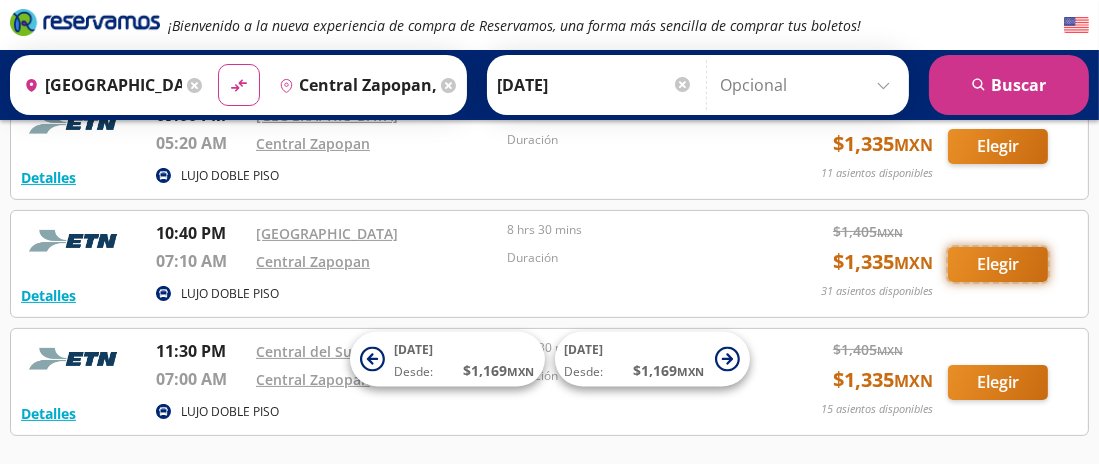click on "Elegir" at bounding box center (998, 264) 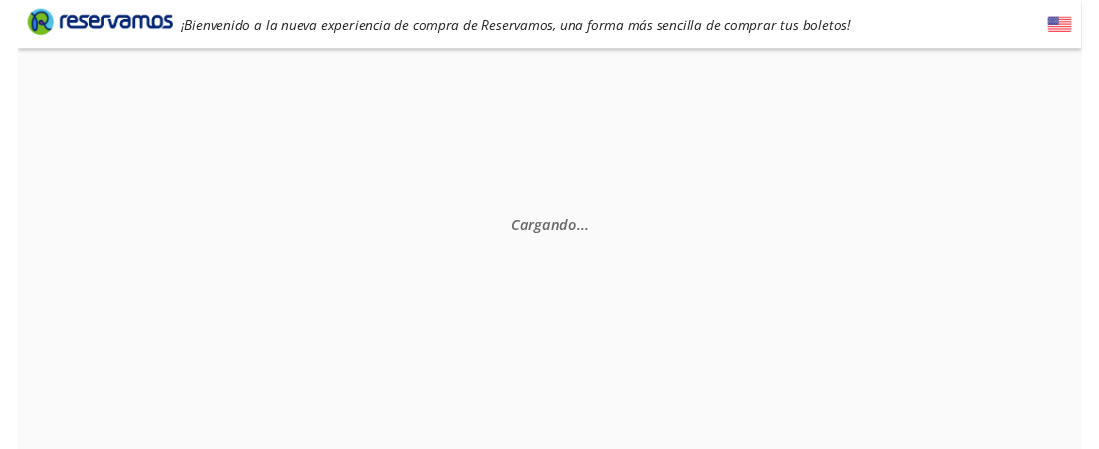 scroll, scrollTop: 0, scrollLeft: 0, axis: both 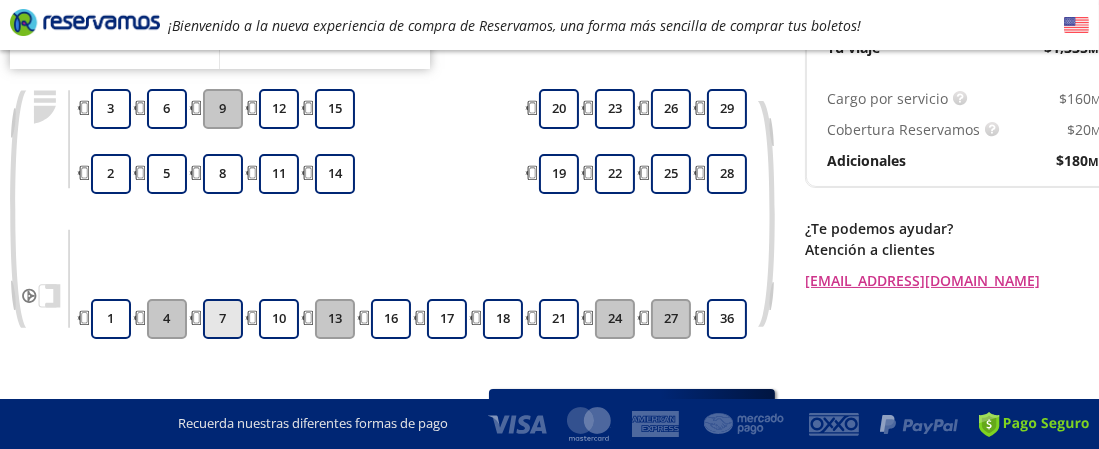 click on "7" at bounding box center [223, 319] 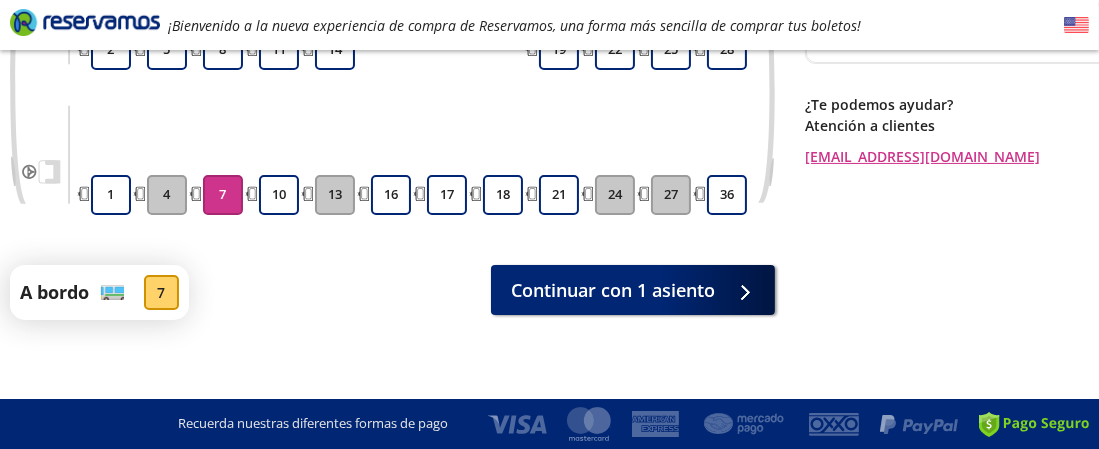 scroll, scrollTop: 408, scrollLeft: 0, axis: vertical 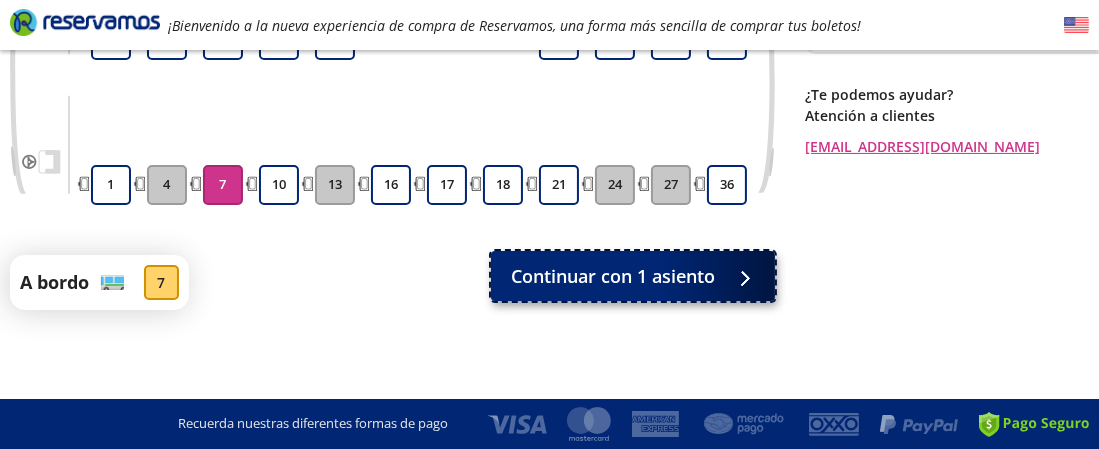 click on "Continuar con 1 asiento" at bounding box center [613, 276] 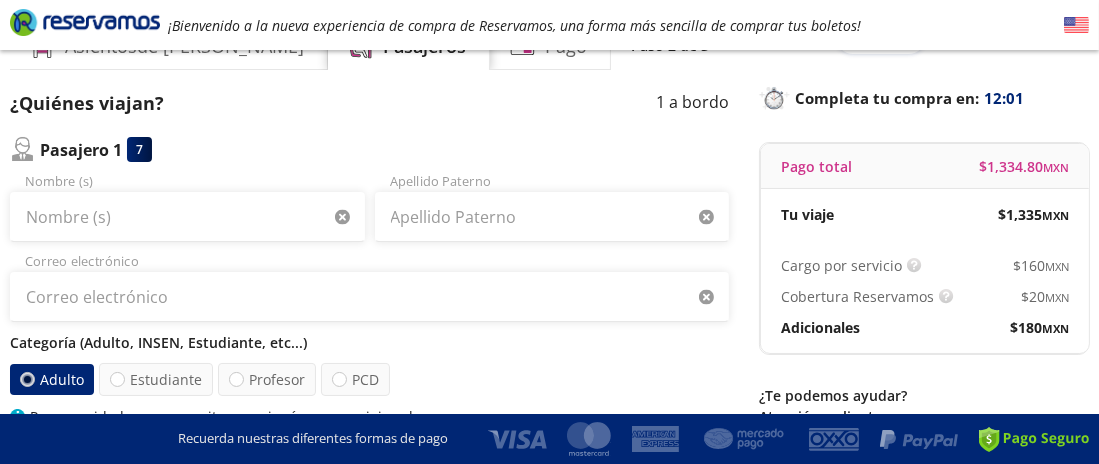 scroll, scrollTop: 107, scrollLeft: 0, axis: vertical 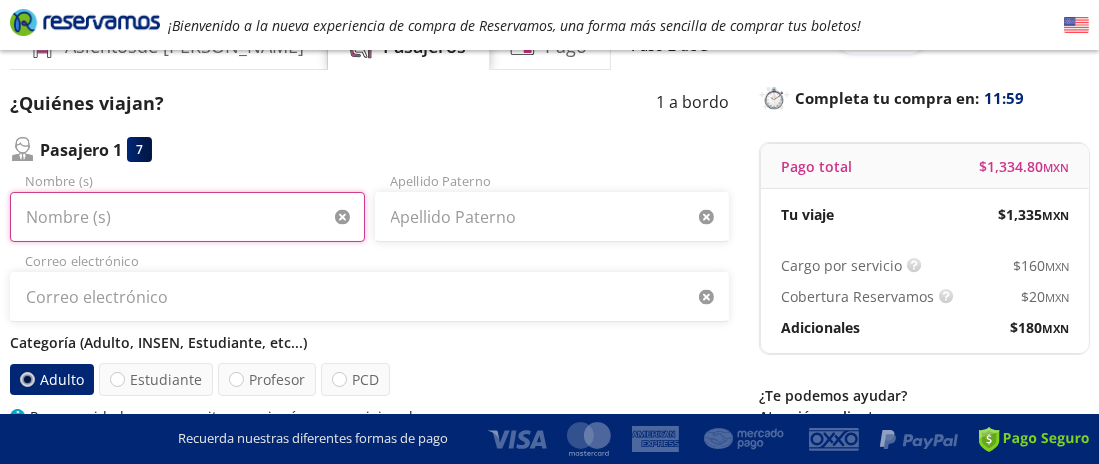 click on "Nombre (s)" at bounding box center (187, 217) 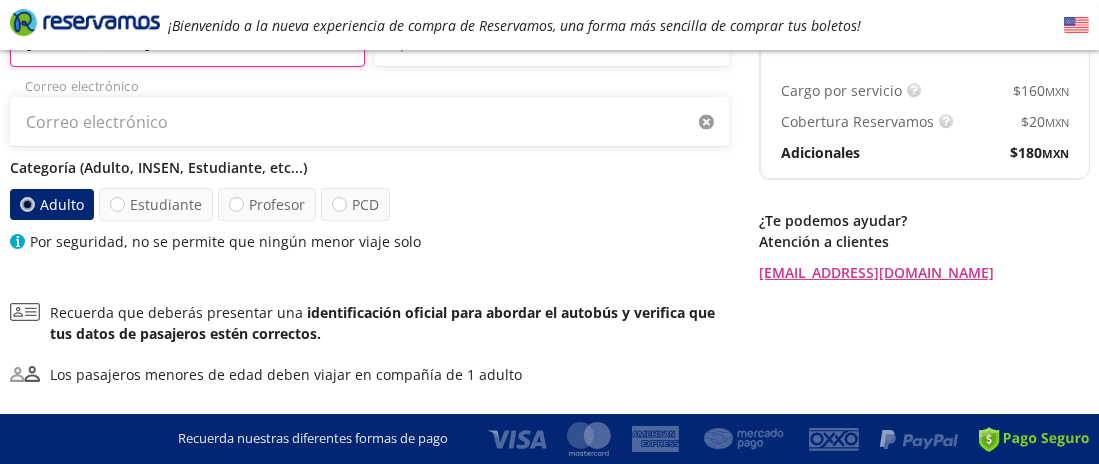 scroll, scrollTop: 315, scrollLeft: 0, axis: vertical 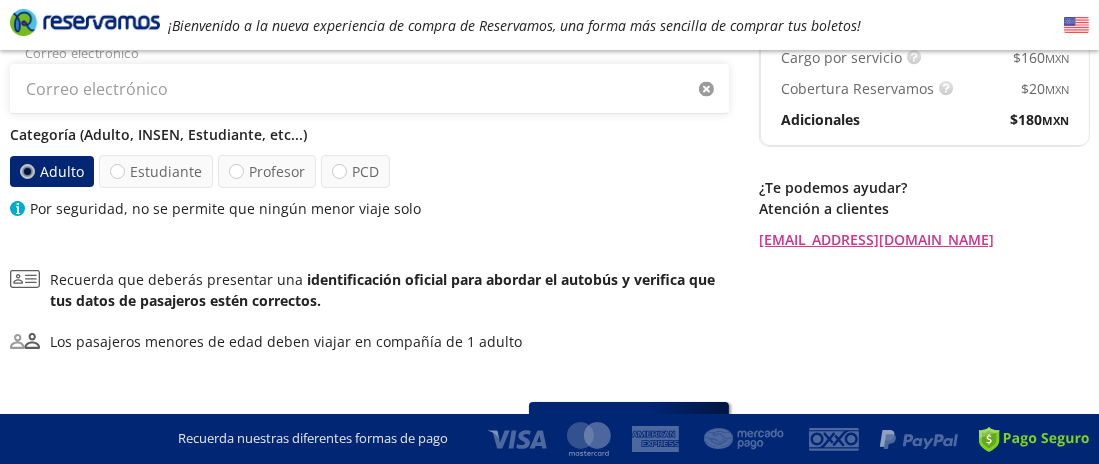 type on "[PERSON_NAME]" 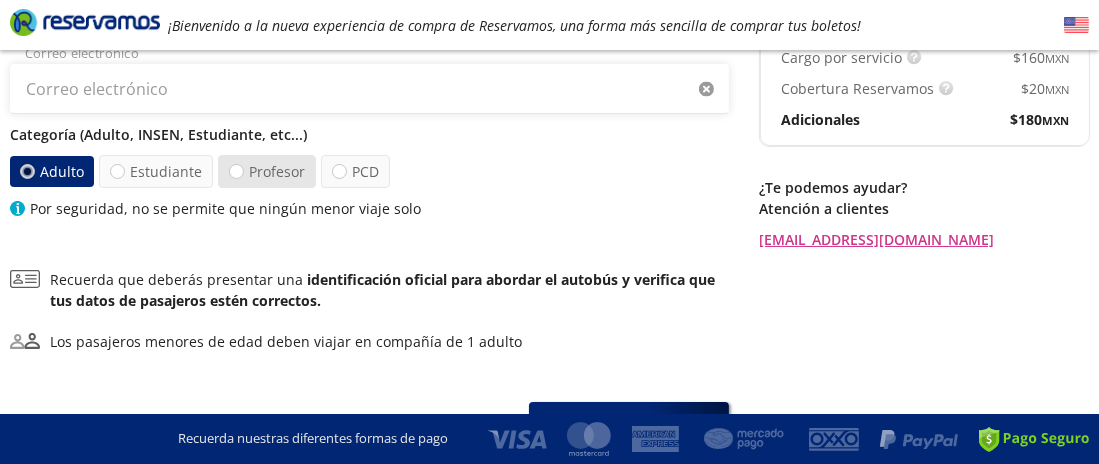 click on "Profesor" at bounding box center (267, 171) 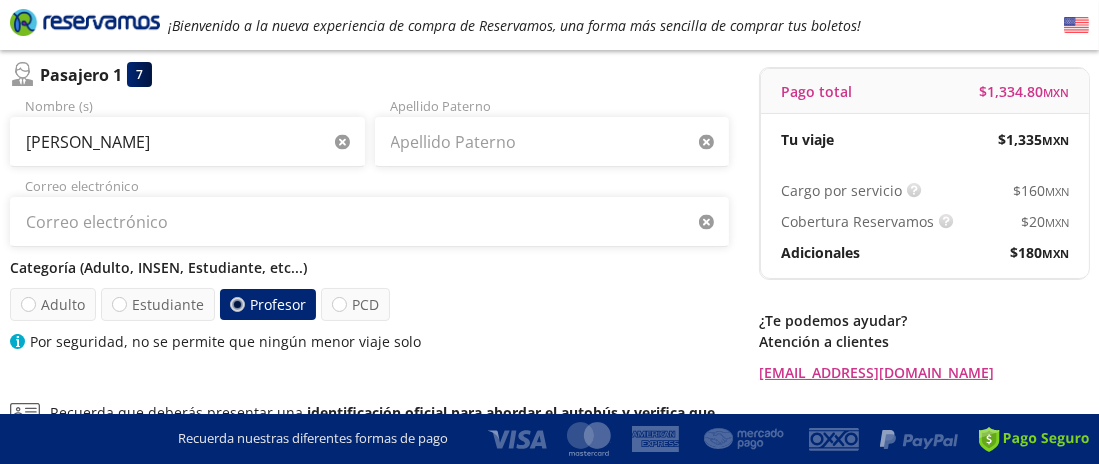 scroll, scrollTop: 180, scrollLeft: 0, axis: vertical 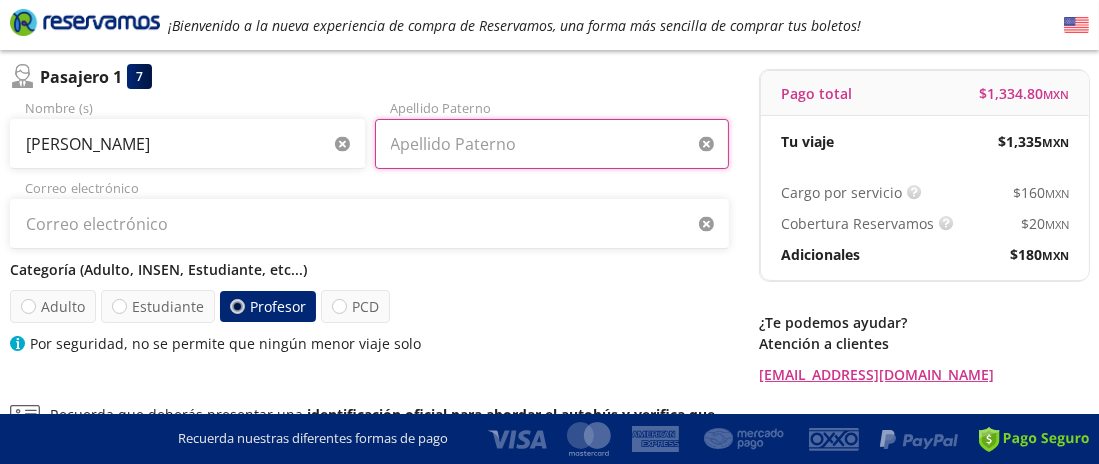 click on "Apellido Paterno" at bounding box center [552, 144] 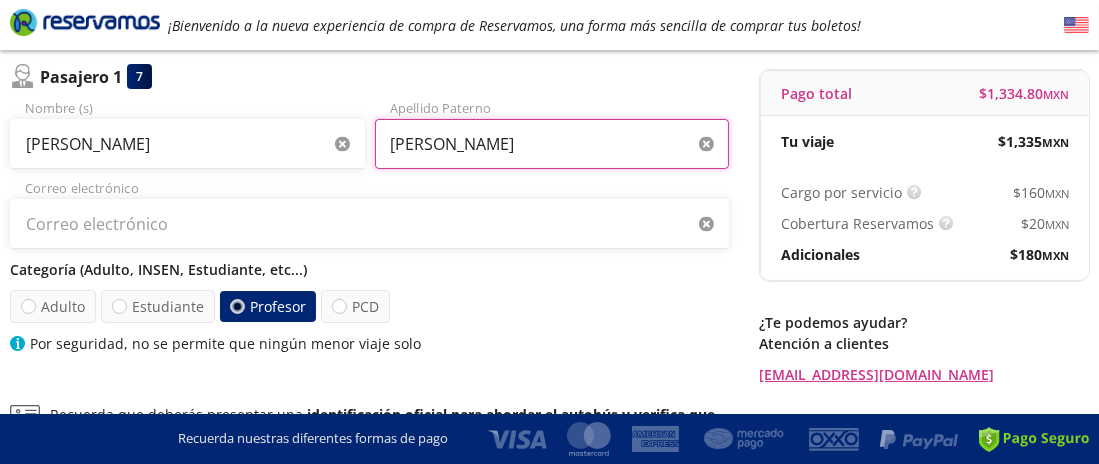 type on "[PERSON_NAME]" 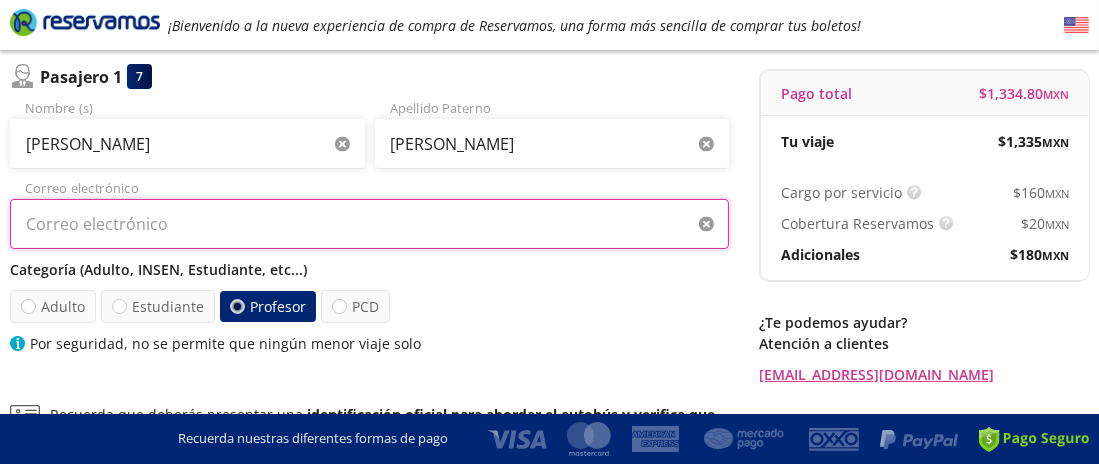 click on "Correo electrónico" at bounding box center (369, 224) 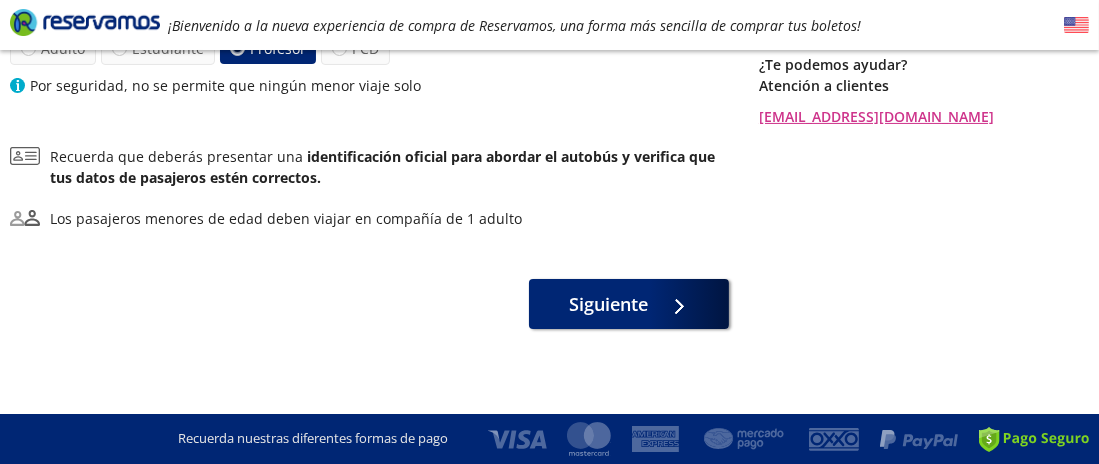 scroll, scrollTop: 437, scrollLeft: 0, axis: vertical 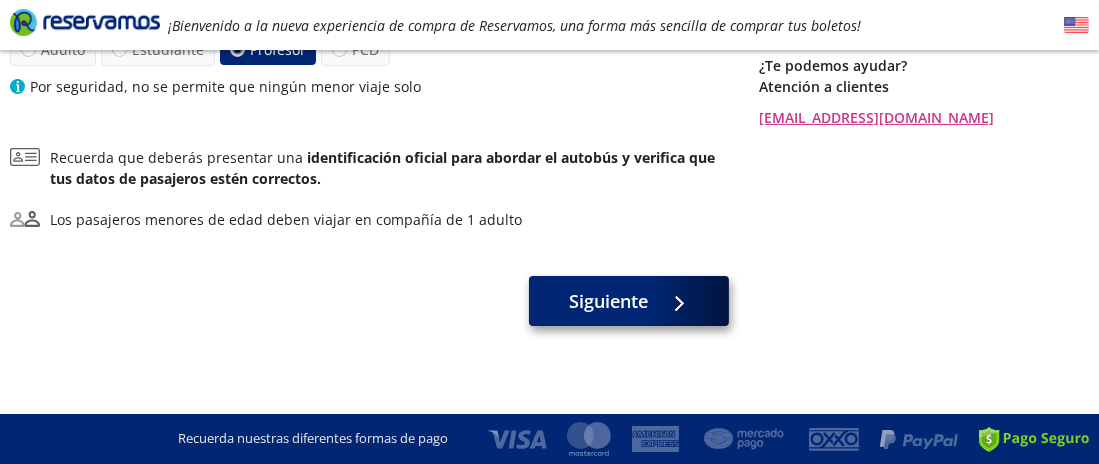 type on "[EMAIL_ADDRESS][DOMAIN_NAME]" 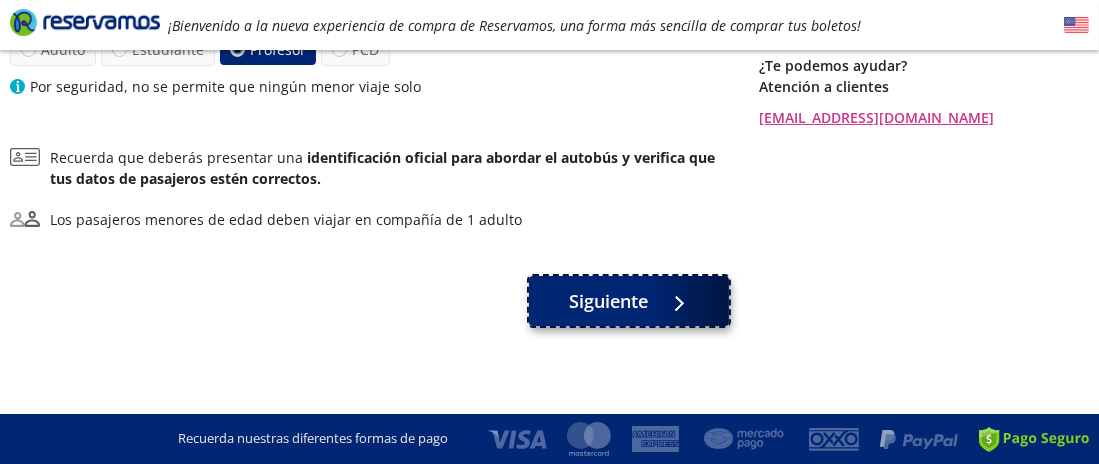 click on "Siguiente" at bounding box center [609, 301] 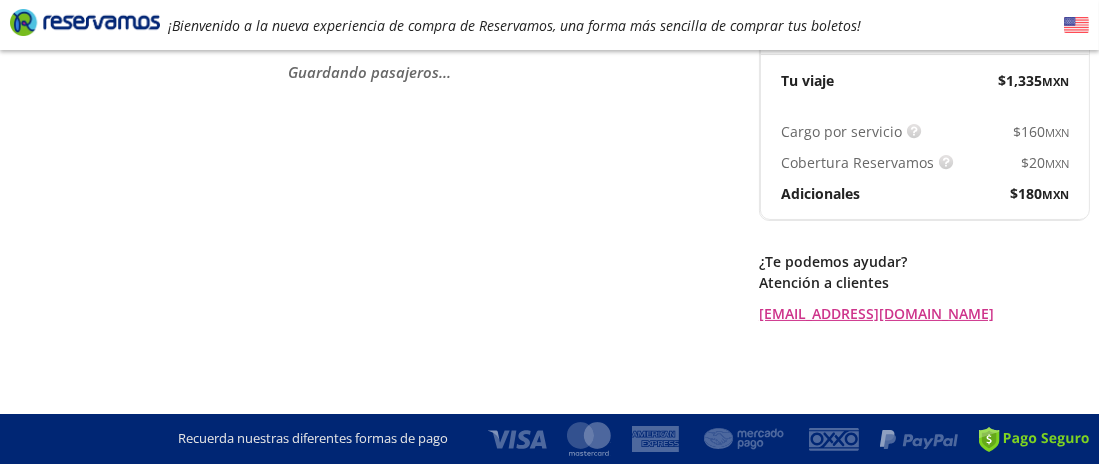 scroll, scrollTop: 0, scrollLeft: 0, axis: both 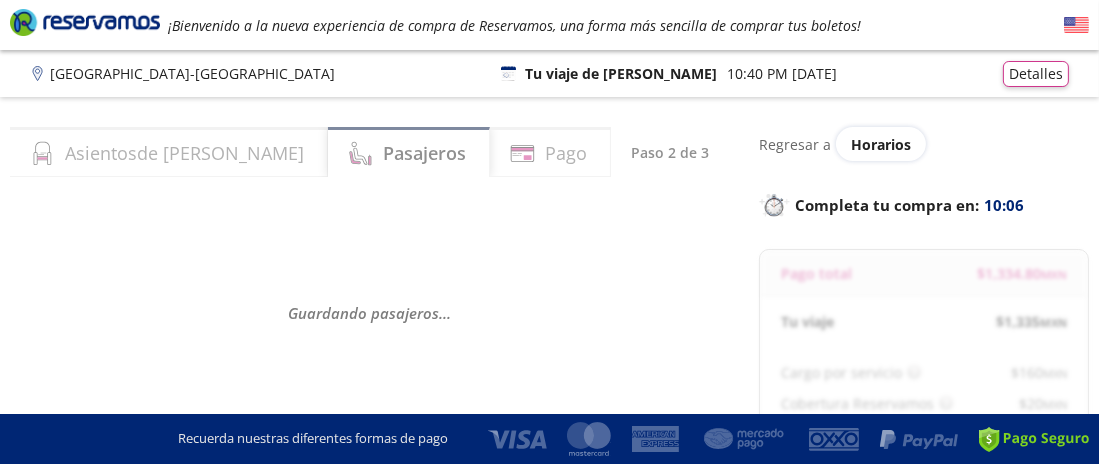 select on "MX" 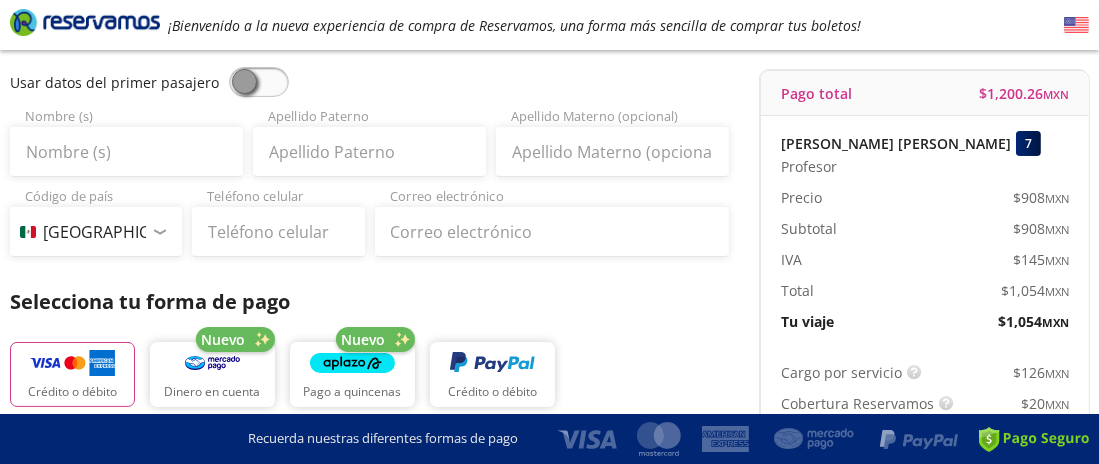 scroll, scrollTop: 179, scrollLeft: 0, axis: vertical 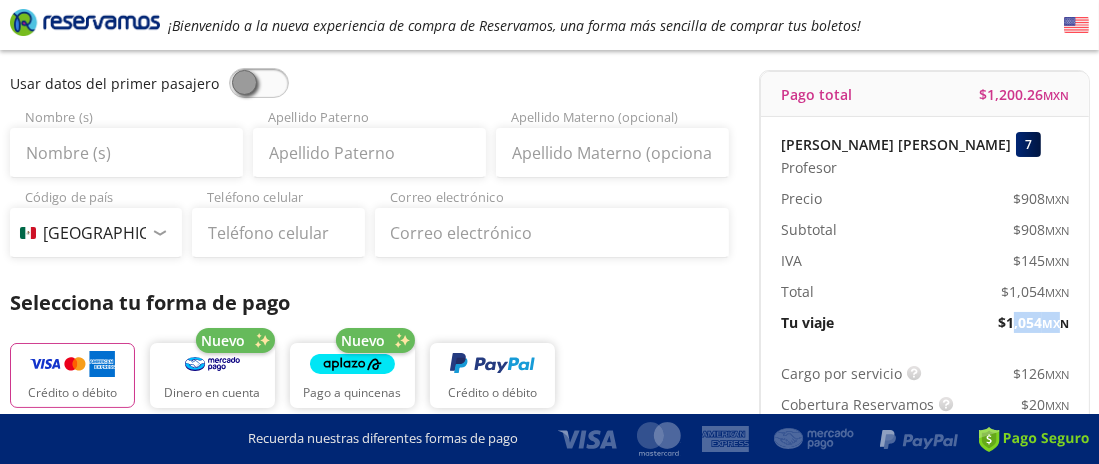 drag, startPoint x: 1008, startPoint y: 326, endPoint x: 1051, endPoint y: 316, distance: 44.14748 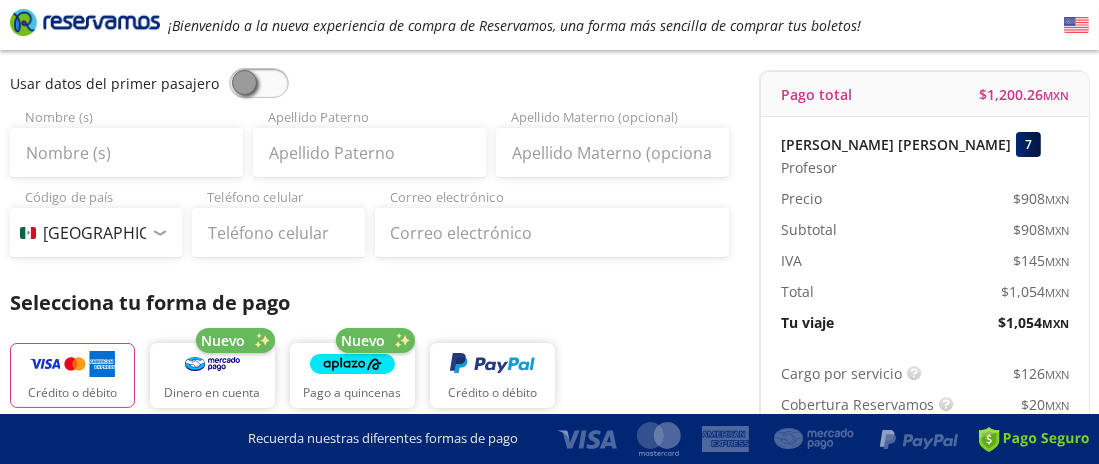 click on "Pago total $ 1,200.26  MXN" at bounding box center (925, 94) 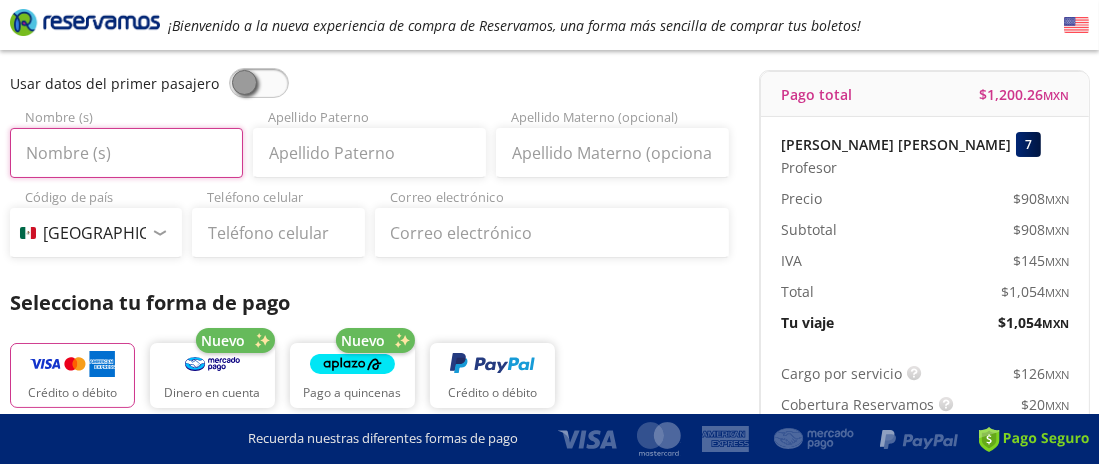 click on "Nombre (s)" at bounding box center (126, 153) 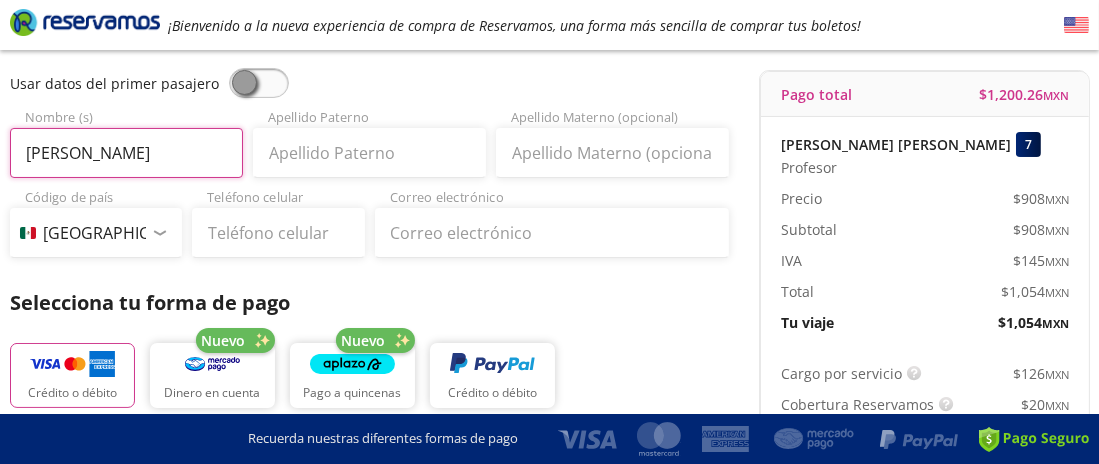 type on "[PERSON_NAME]" 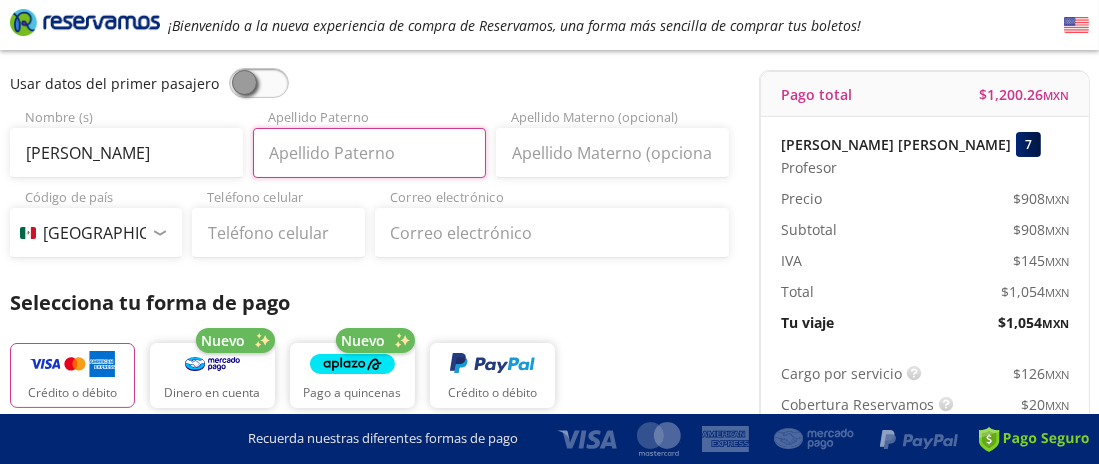 click on "Apellido Paterno" at bounding box center (369, 153) 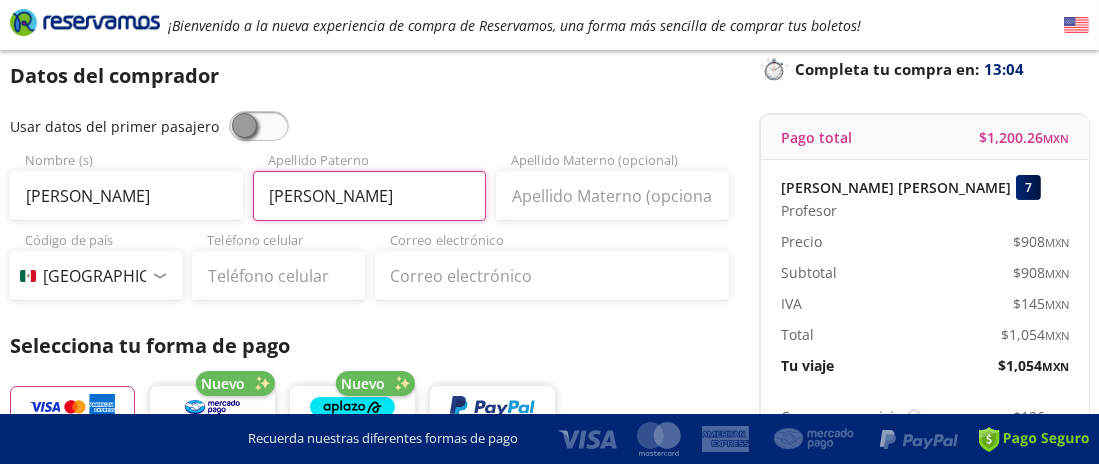 scroll, scrollTop: 146, scrollLeft: 0, axis: vertical 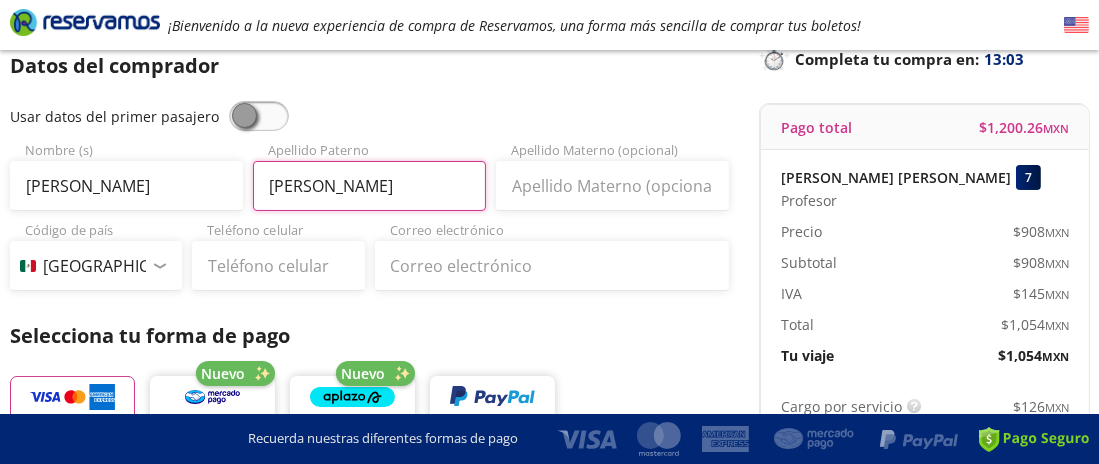type on "[PERSON_NAME]" 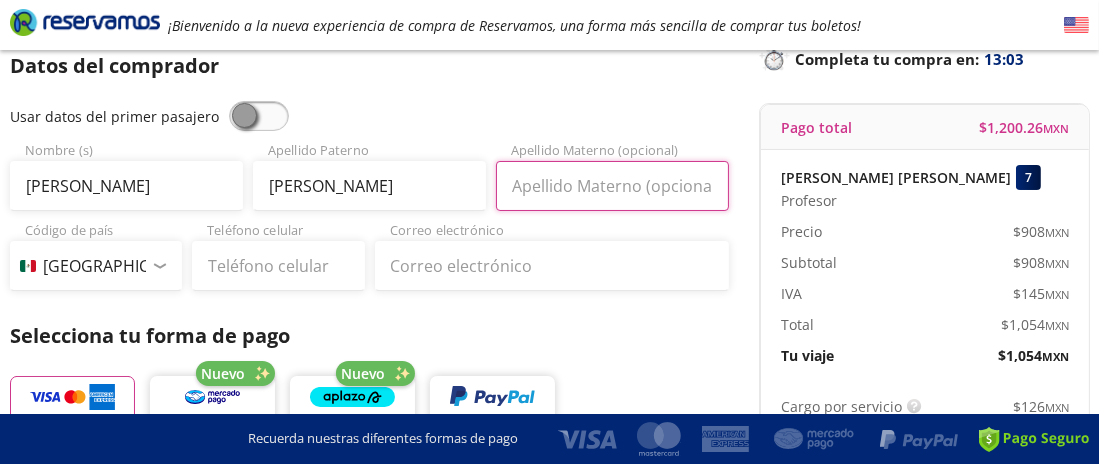 click on "Apellido Materno (opcional)" at bounding box center [612, 186] 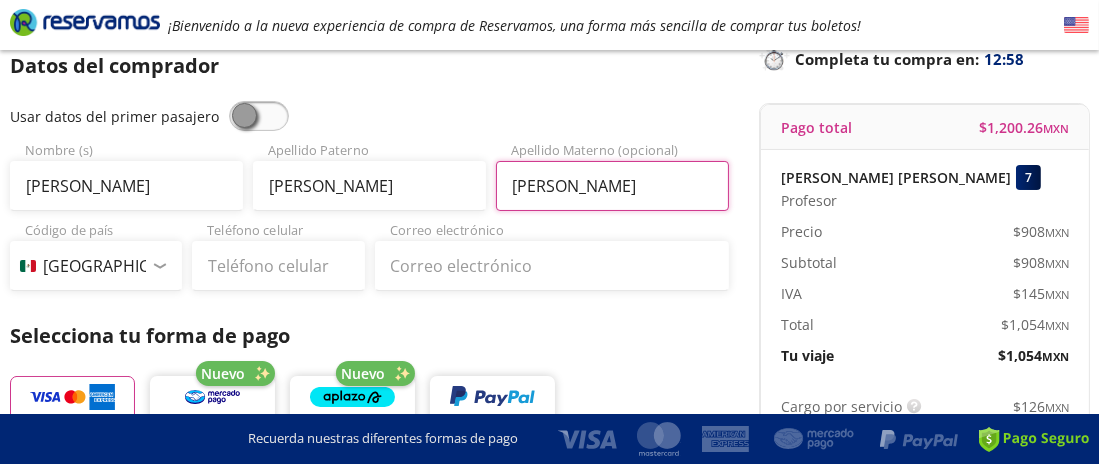 type on "[PERSON_NAME]" 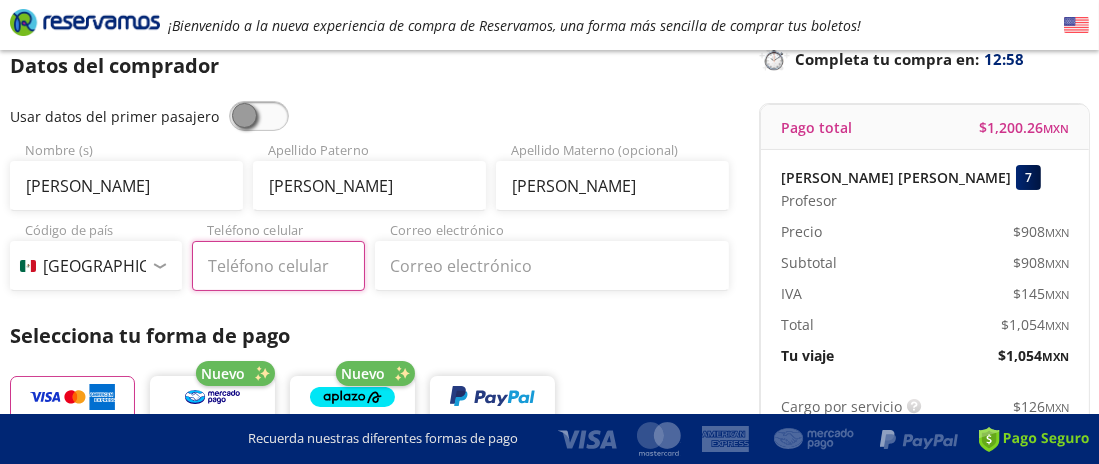 click on "Teléfono celular" at bounding box center (278, 266) 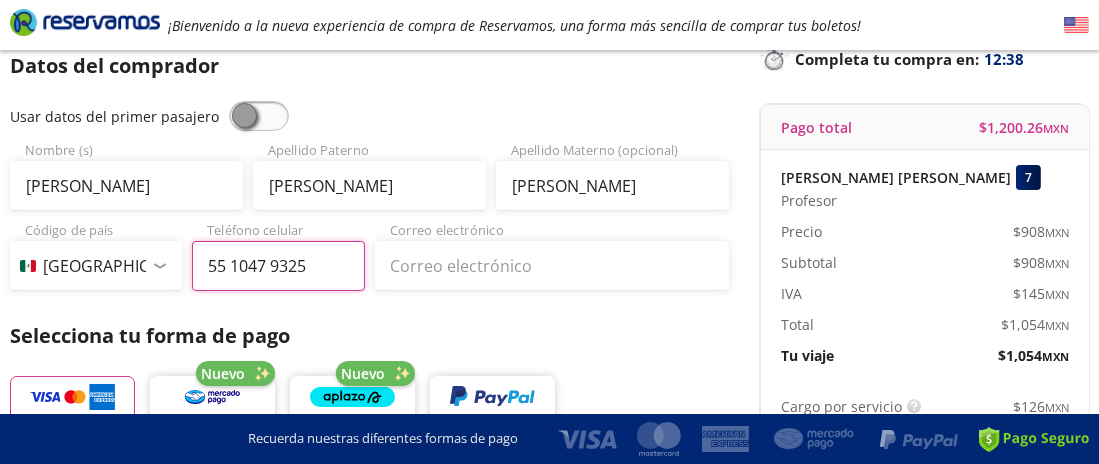 type on "55 1047 9325" 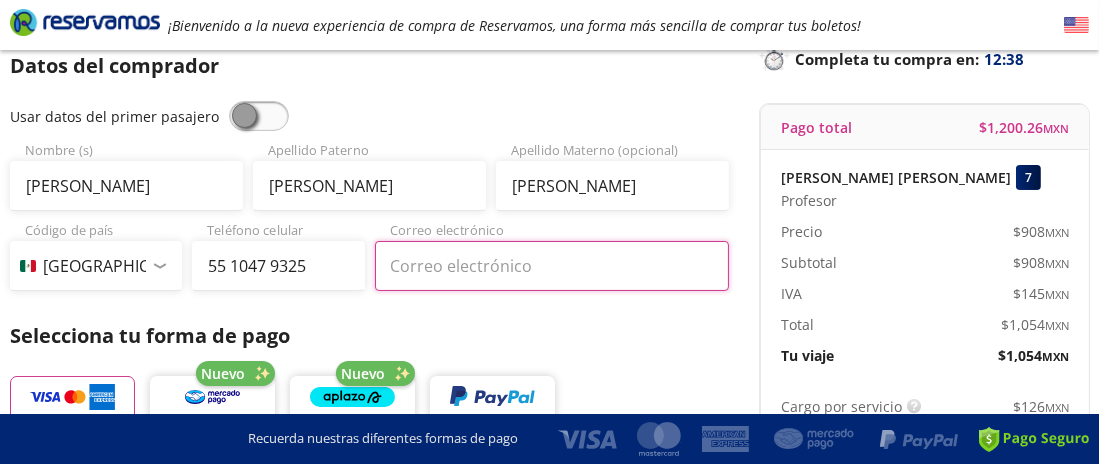 click on "Correo electrónico" at bounding box center [552, 266] 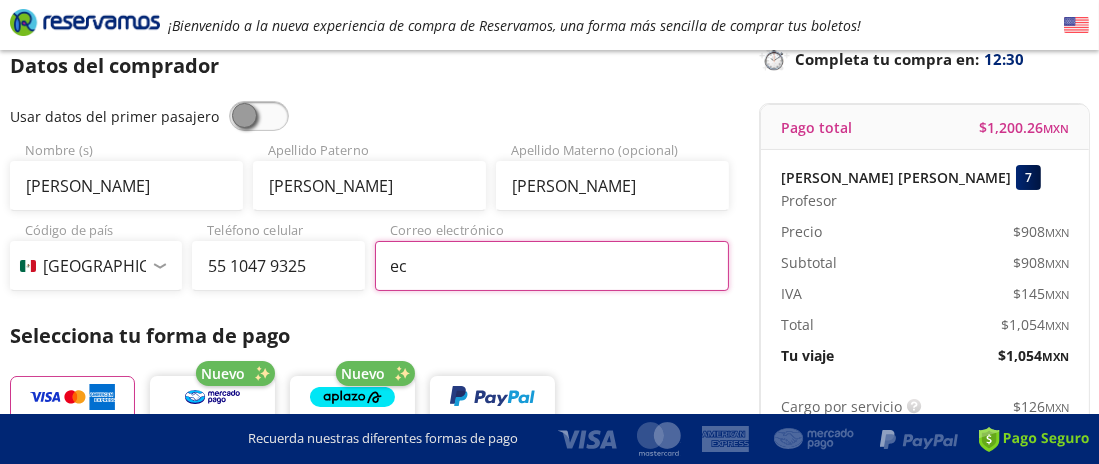 type on "e" 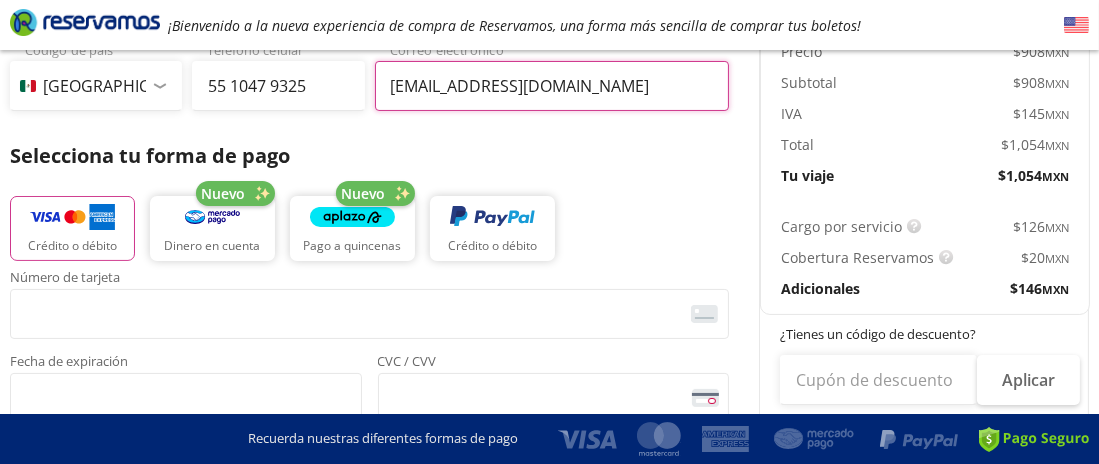 scroll, scrollTop: 328, scrollLeft: 0, axis: vertical 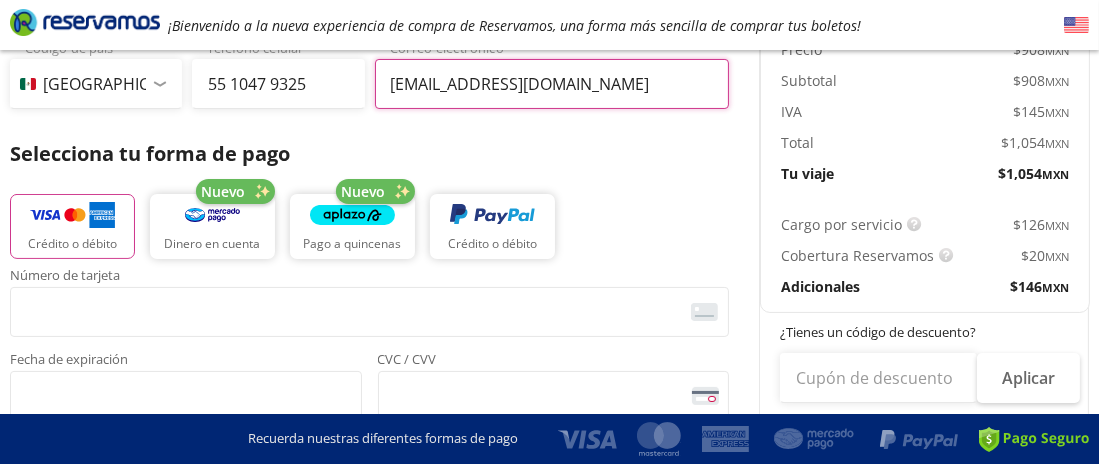 type on "[EMAIL_ADDRESS][DOMAIN_NAME]" 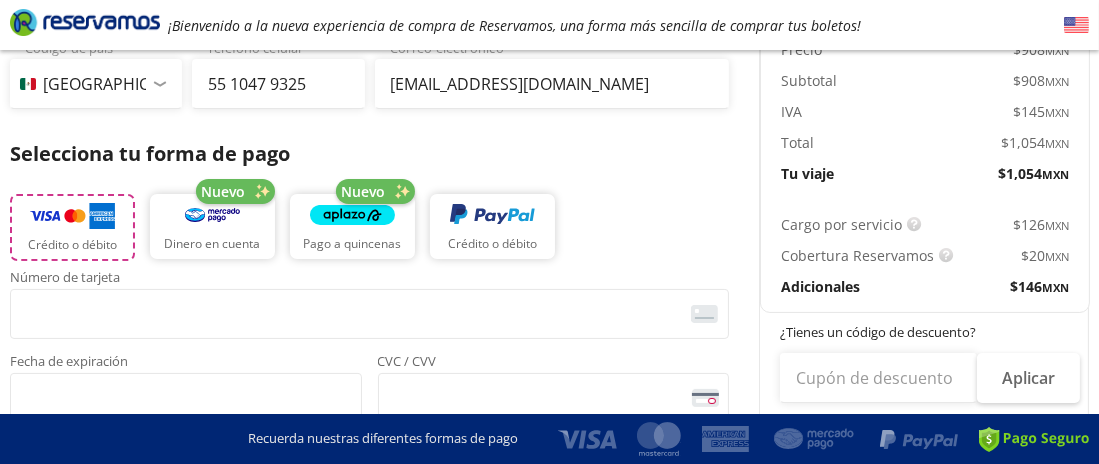 click at bounding box center (72, 216) 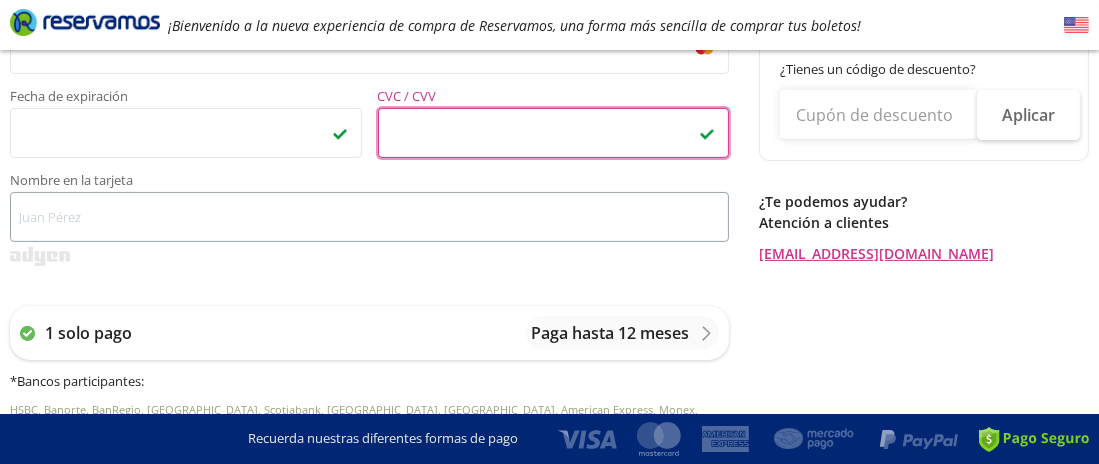 scroll, scrollTop: 593, scrollLeft: 0, axis: vertical 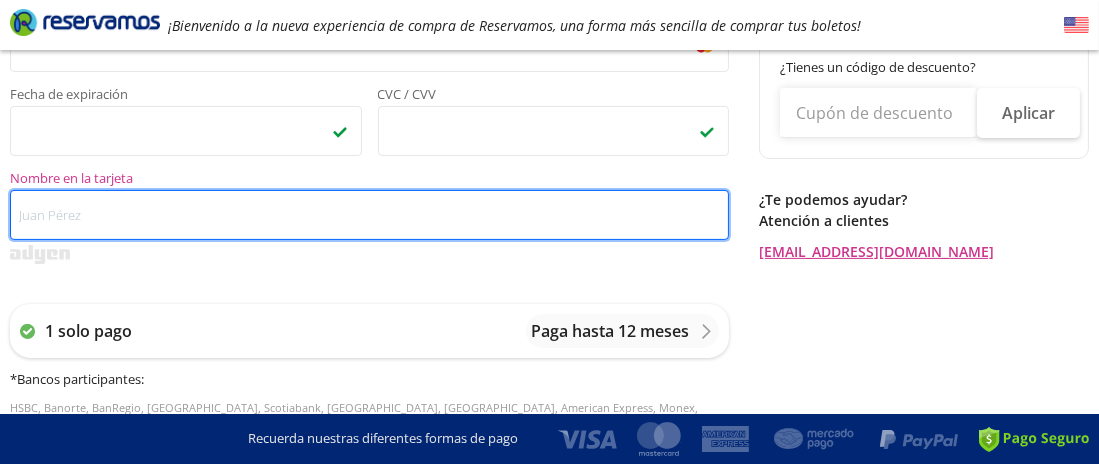 click on "Nombre en la tarjeta" at bounding box center (369, 215) 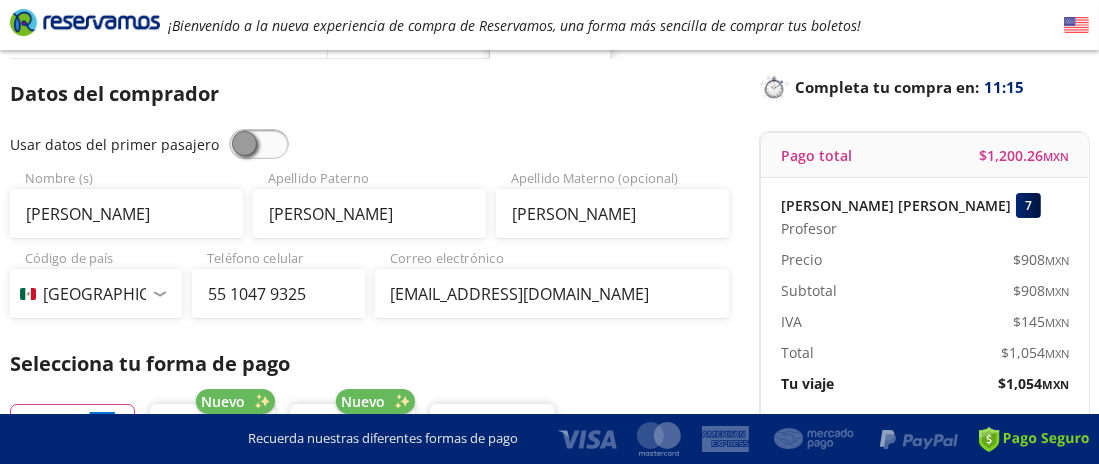scroll, scrollTop: 117, scrollLeft: 0, axis: vertical 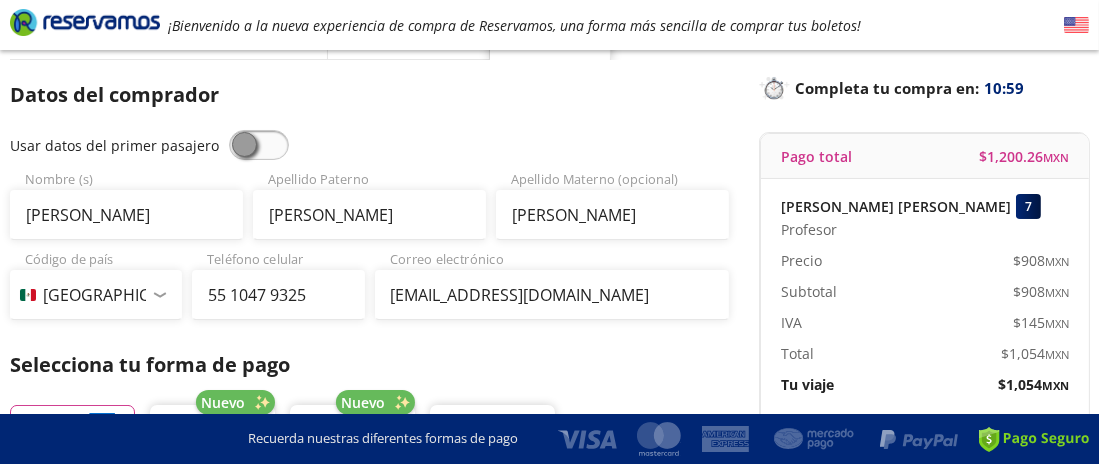 type on "[PERSON_NAME]" 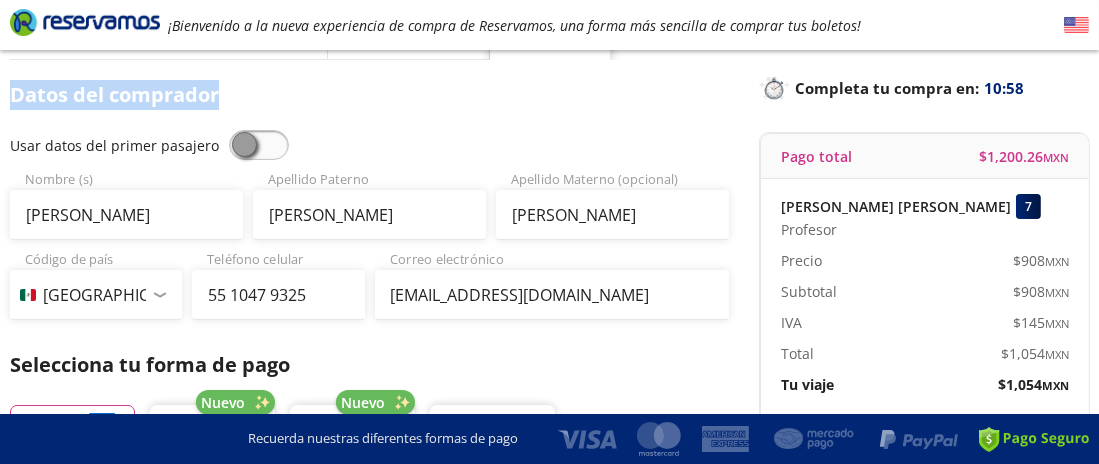 drag, startPoint x: 8, startPoint y: 90, endPoint x: 225, endPoint y: 89, distance: 217.0023 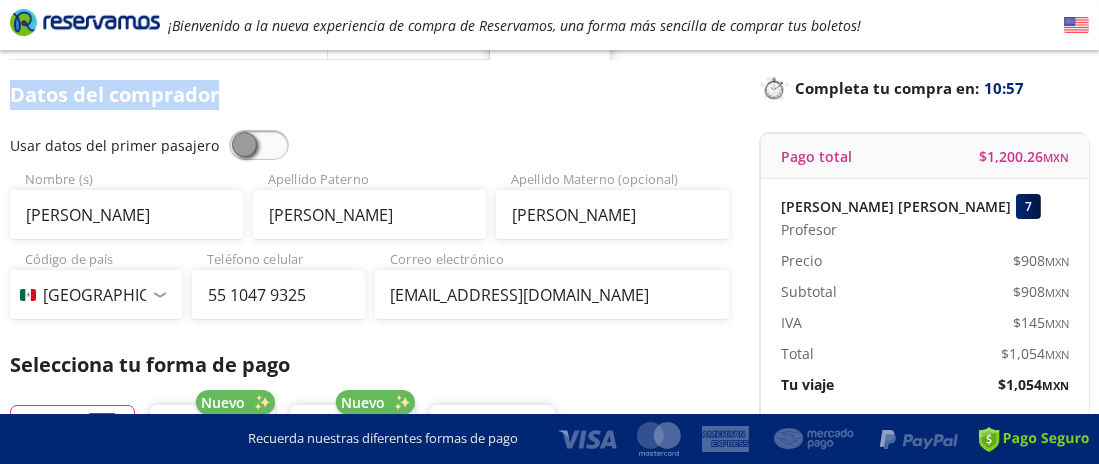 click on "Datos del comprador" at bounding box center (369, 95) 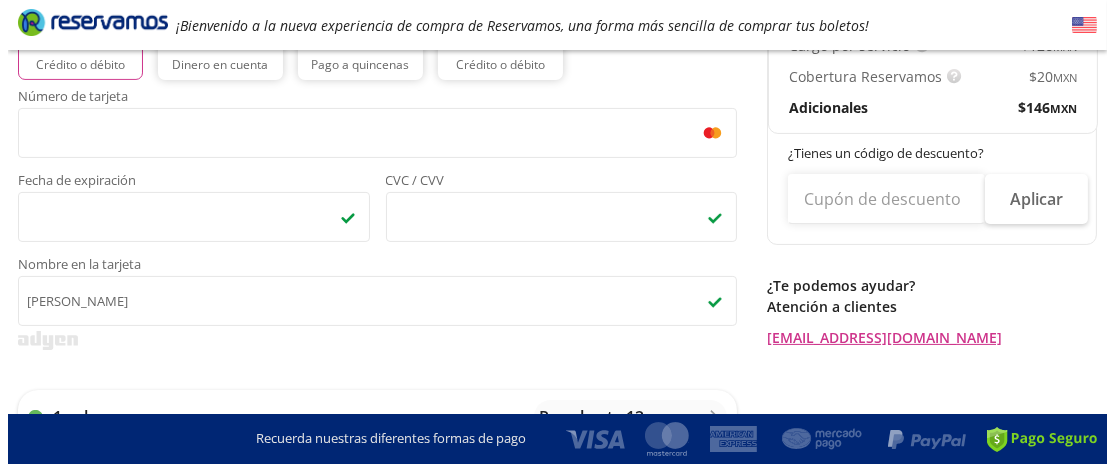 scroll, scrollTop: 736, scrollLeft: 0, axis: vertical 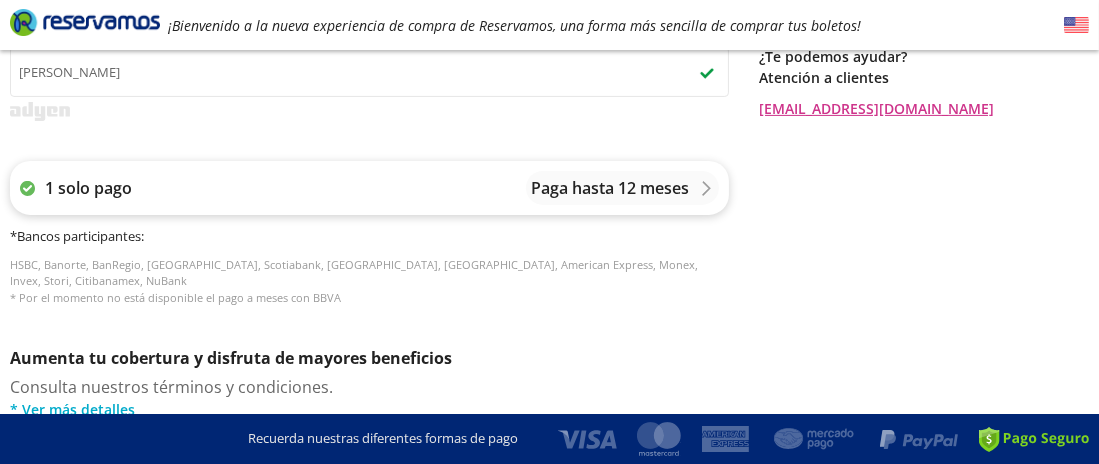 click on "1 solo pago" at bounding box center (88, 188) 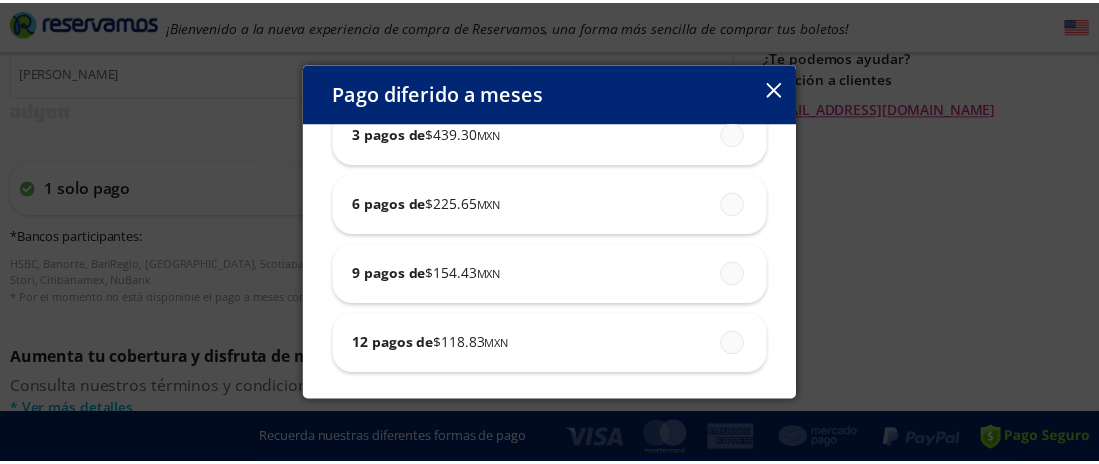 scroll, scrollTop: 0, scrollLeft: 0, axis: both 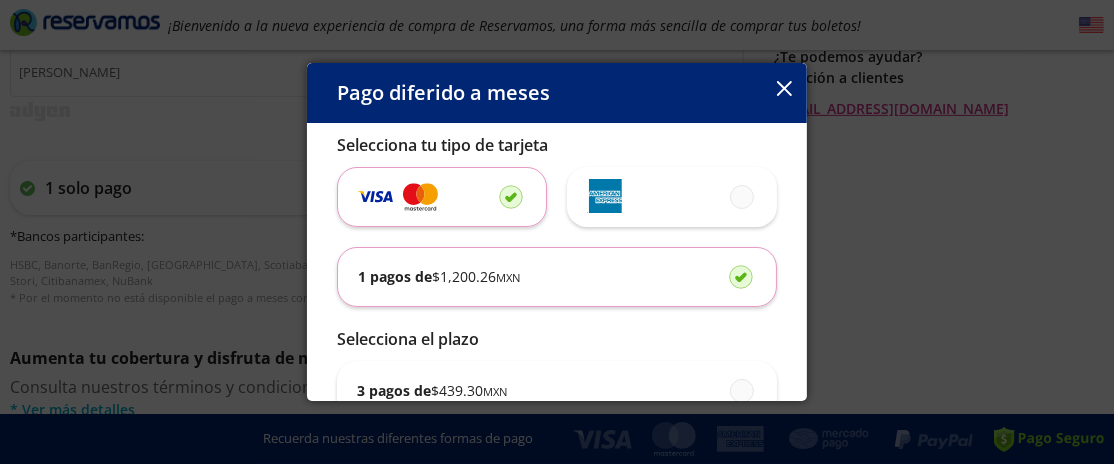 click 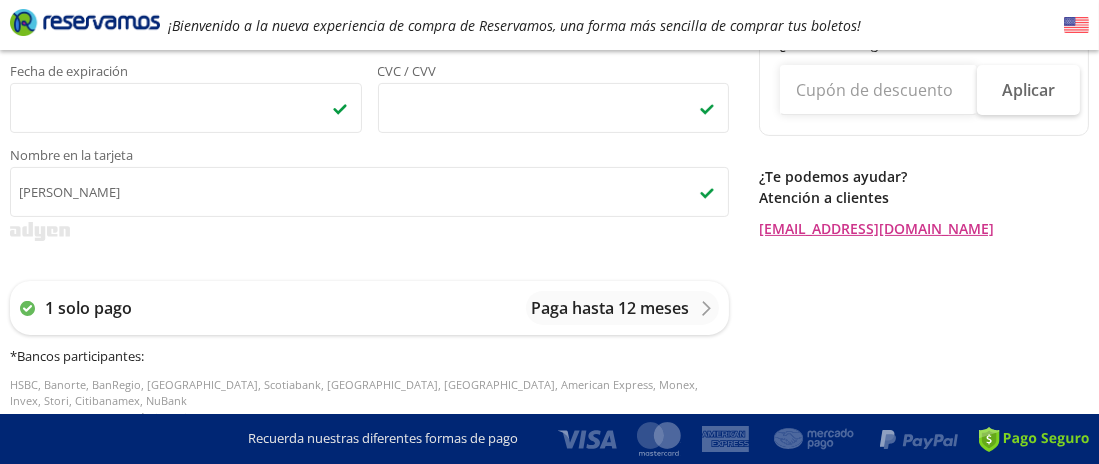 scroll, scrollTop: 616, scrollLeft: 0, axis: vertical 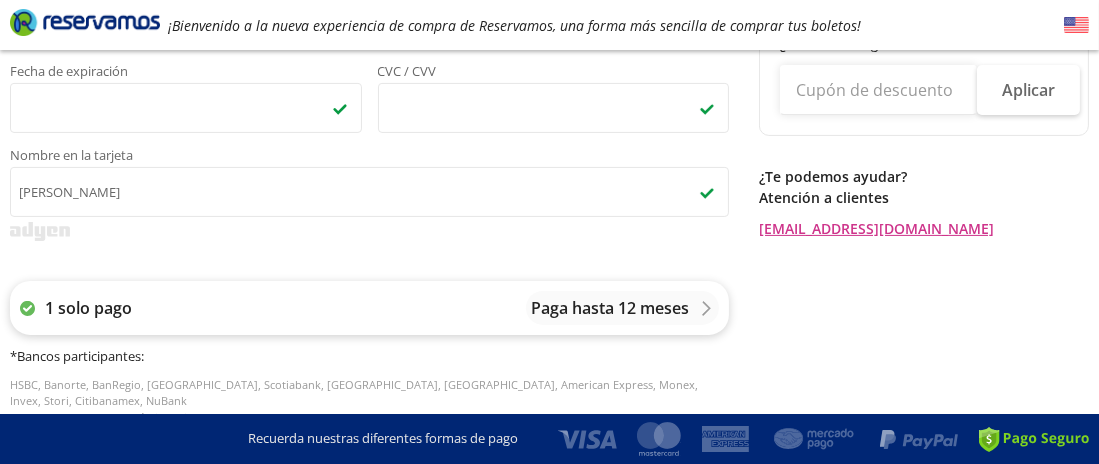 click 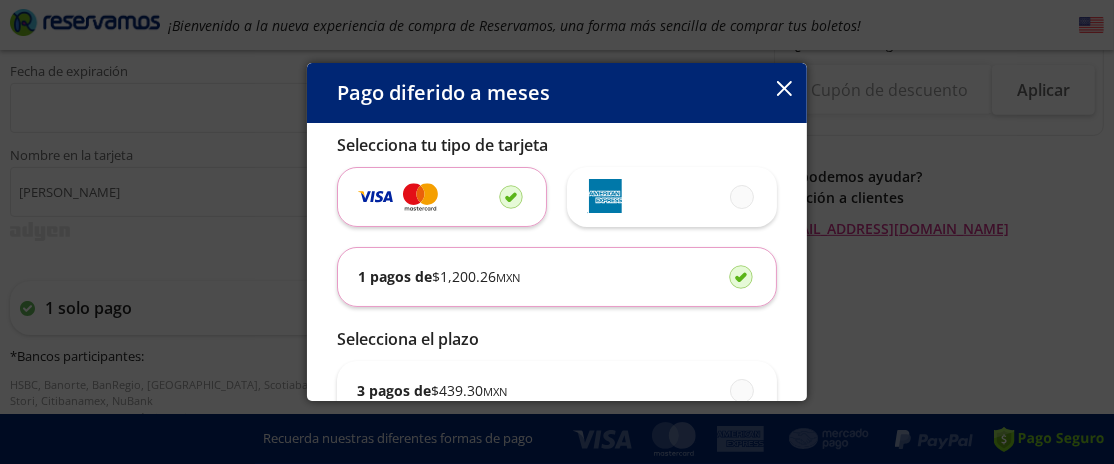 click on "1 pagos de  $ 1,200.26  MXN" at bounding box center [439, 276] 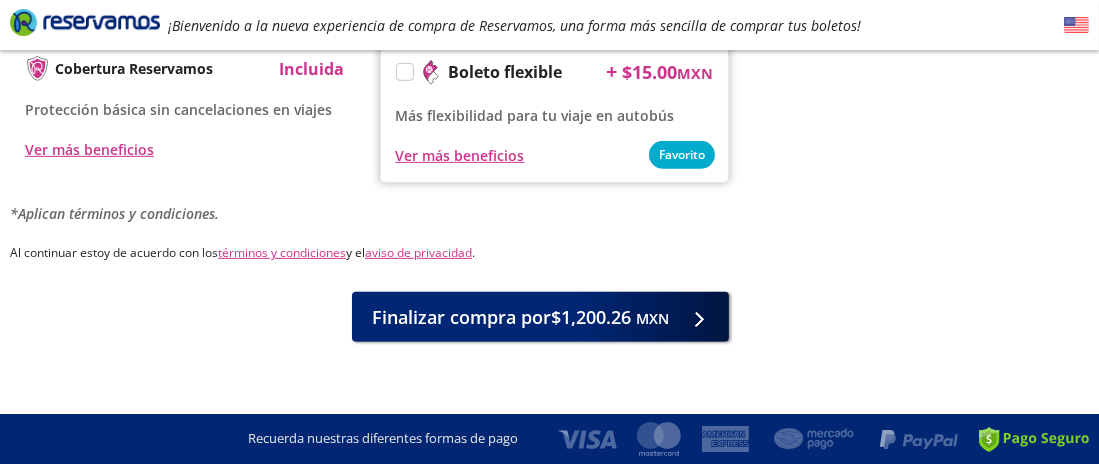 scroll, scrollTop: 1135, scrollLeft: 0, axis: vertical 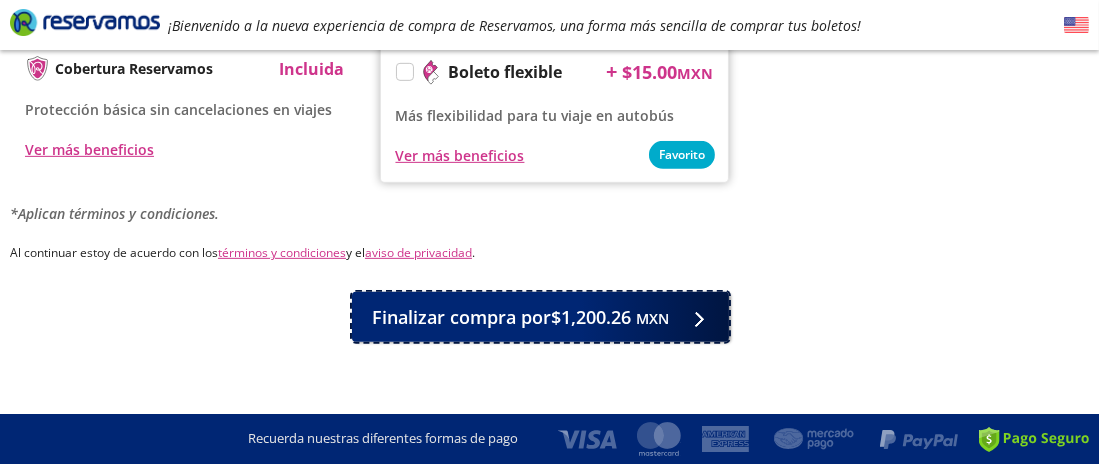 click on "Finalizar compra por  $1,200.26   MXN" at bounding box center [520, 317] 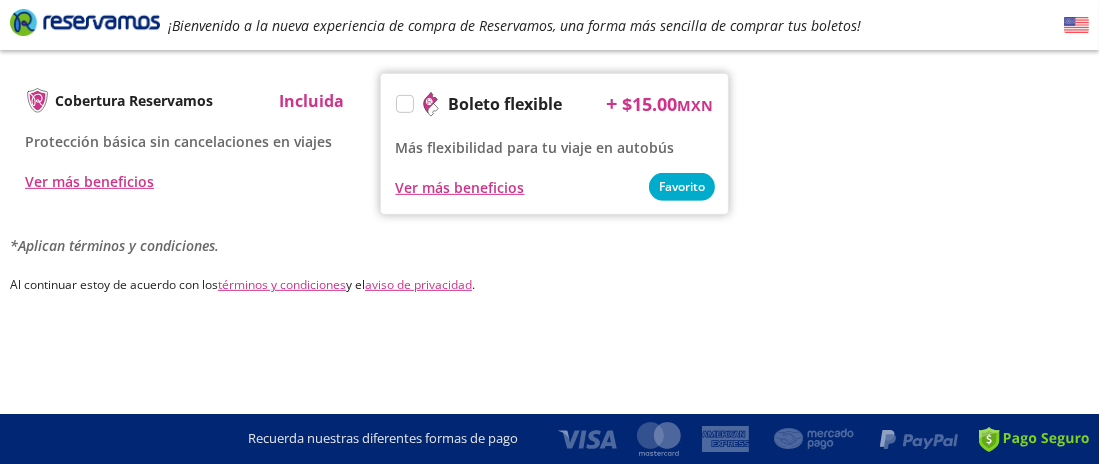 scroll, scrollTop: 0, scrollLeft: 0, axis: both 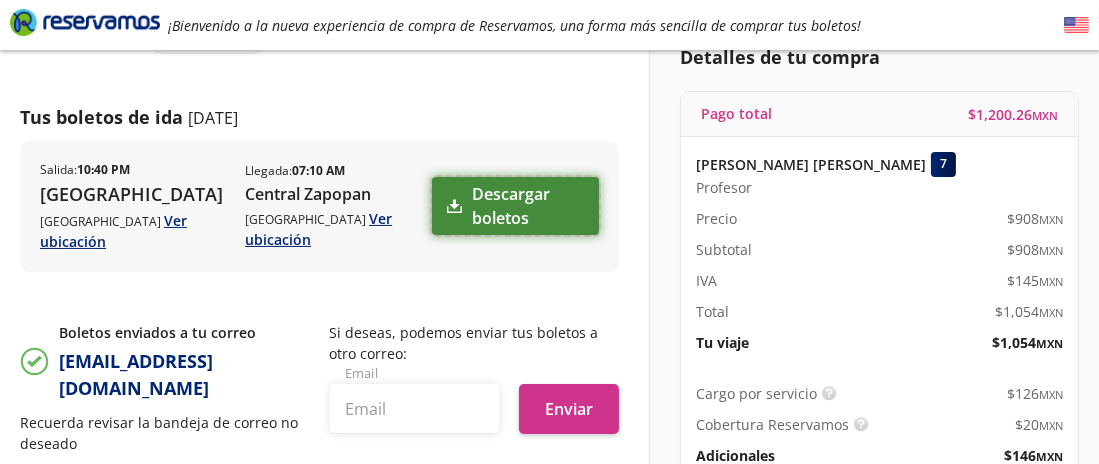 click on "Descargar boletos" at bounding box center (515, 206) 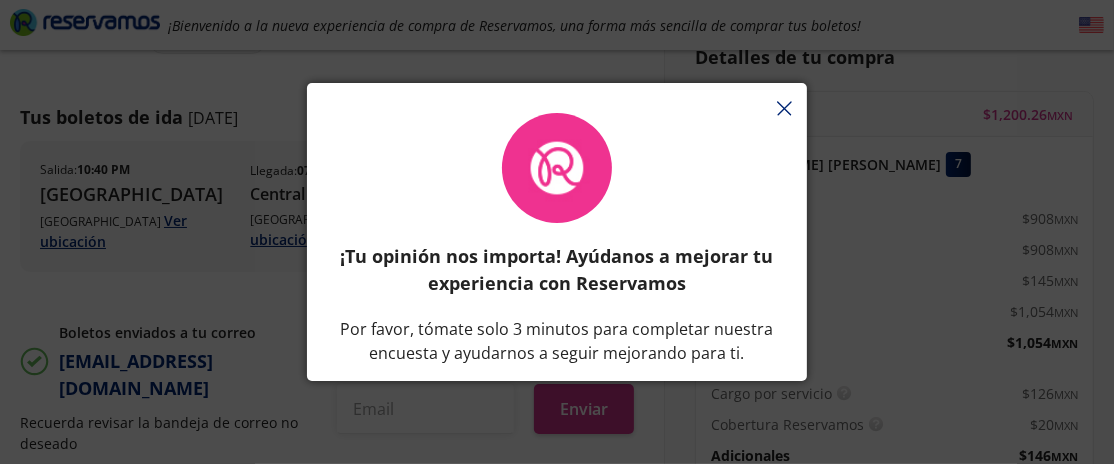 click on "¡Tu opinión nos importa! Ayúdanos a mejorar tu experiencia con Reservamos Por favor, tómate solo 3 minutos para completar nuestra encuesta y ayudarnos a seguir mejorando para ti. ¡Déjanos tu opinión!" at bounding box center [557, 242] 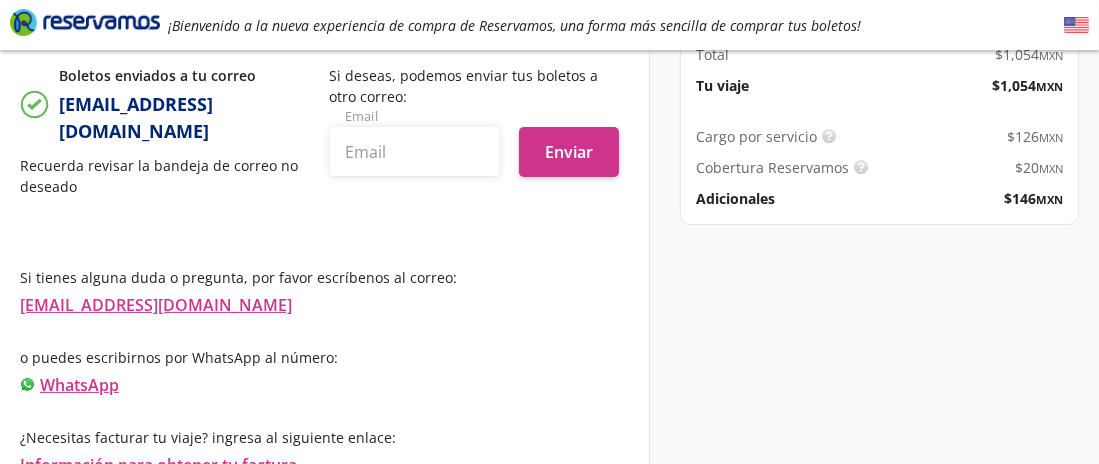 scroll, scrollTop: 0, scrollLeft: 0, axis: both 